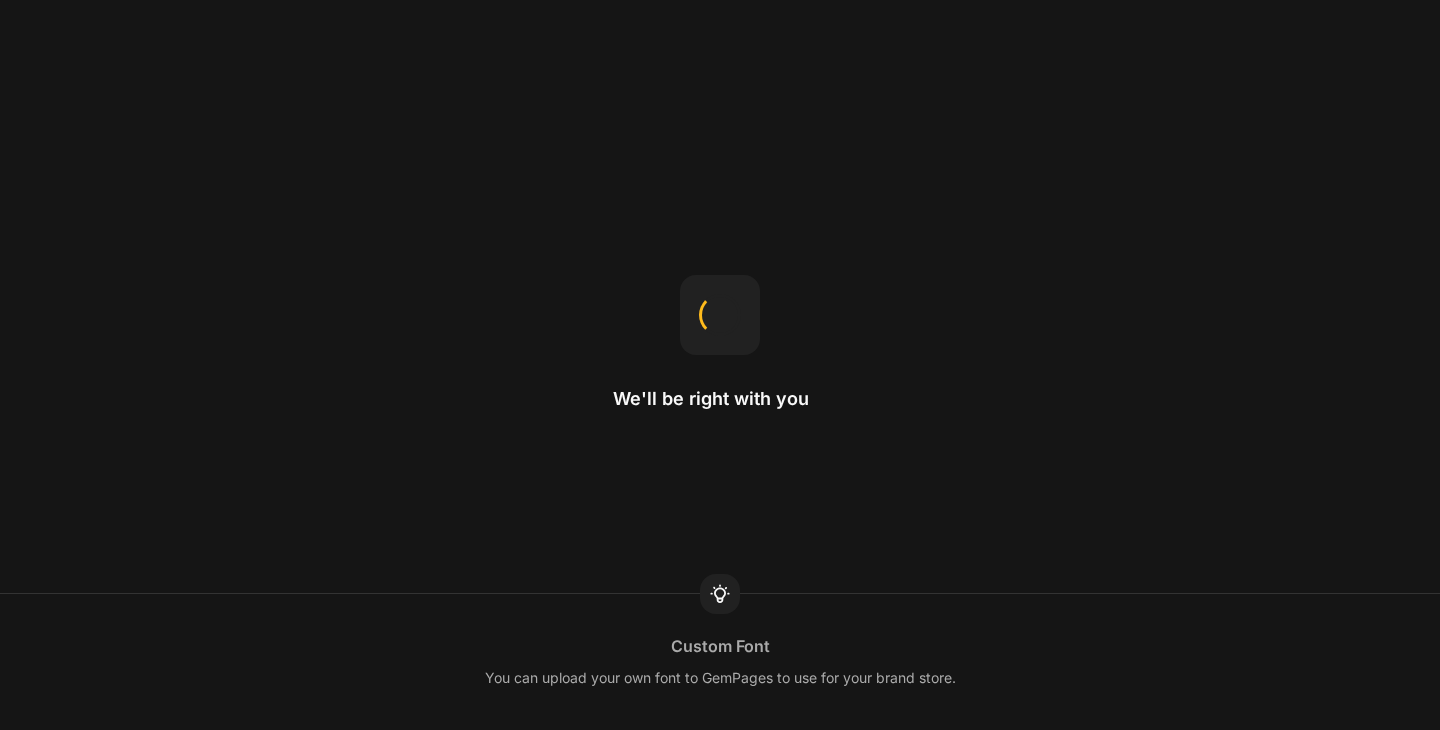 scroll, scrollTop: 0, scrollLeft: 0, axis: both 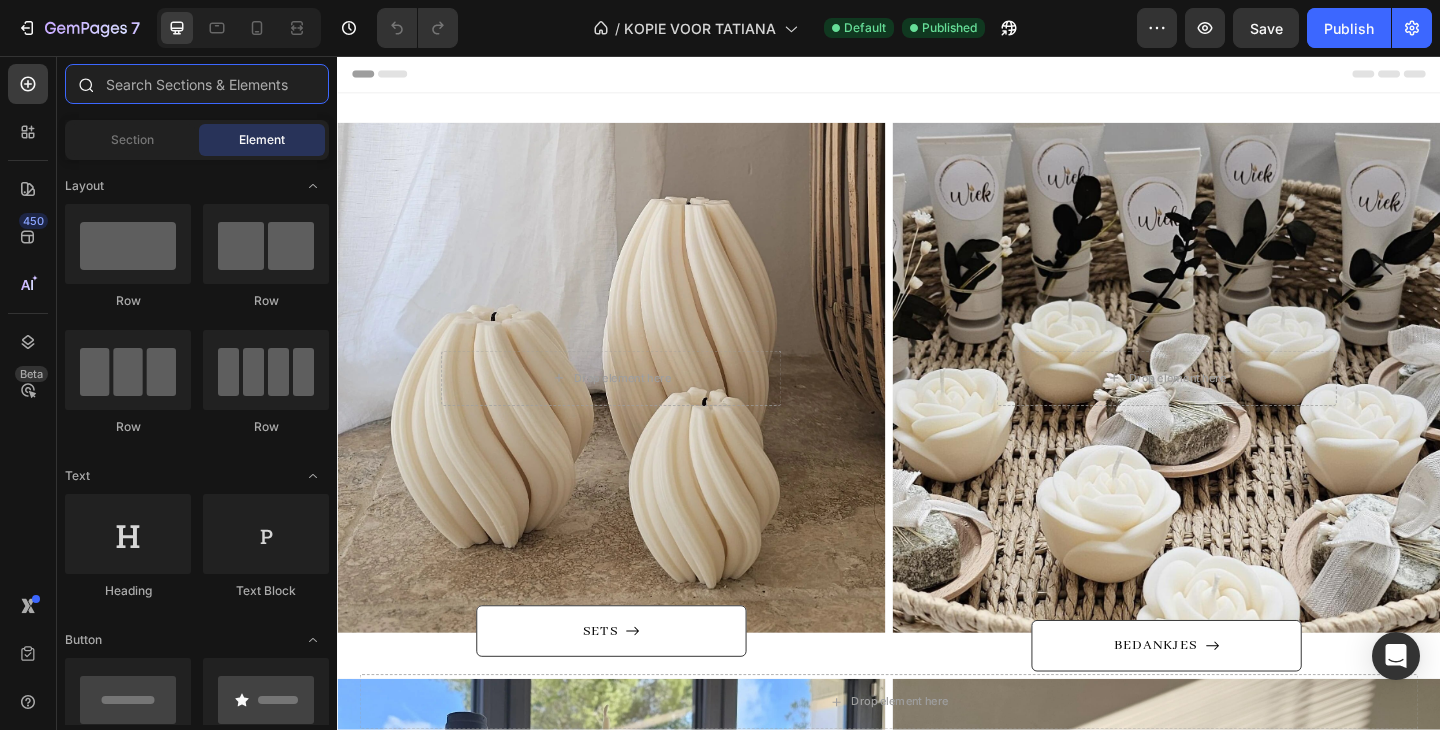 click at bounding box center (197, 84) 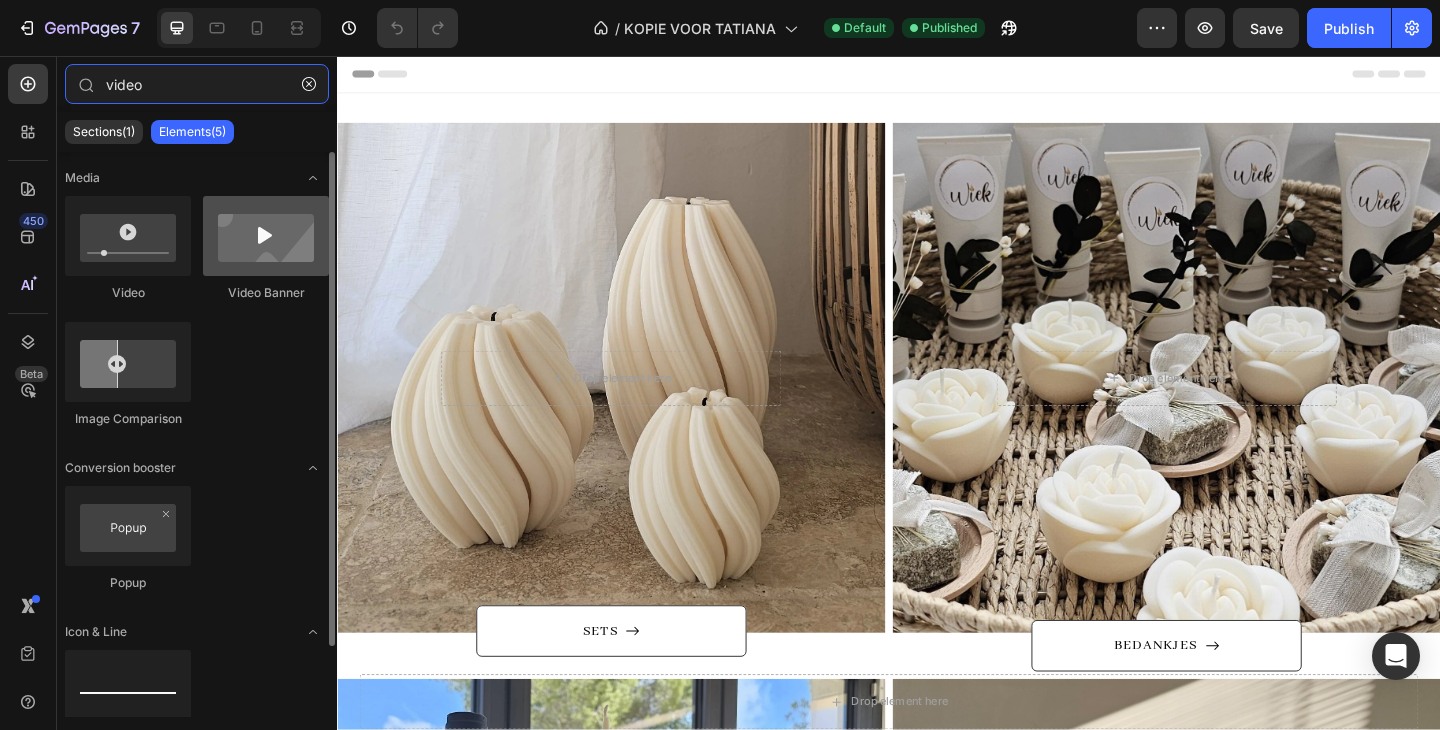 type on "video" 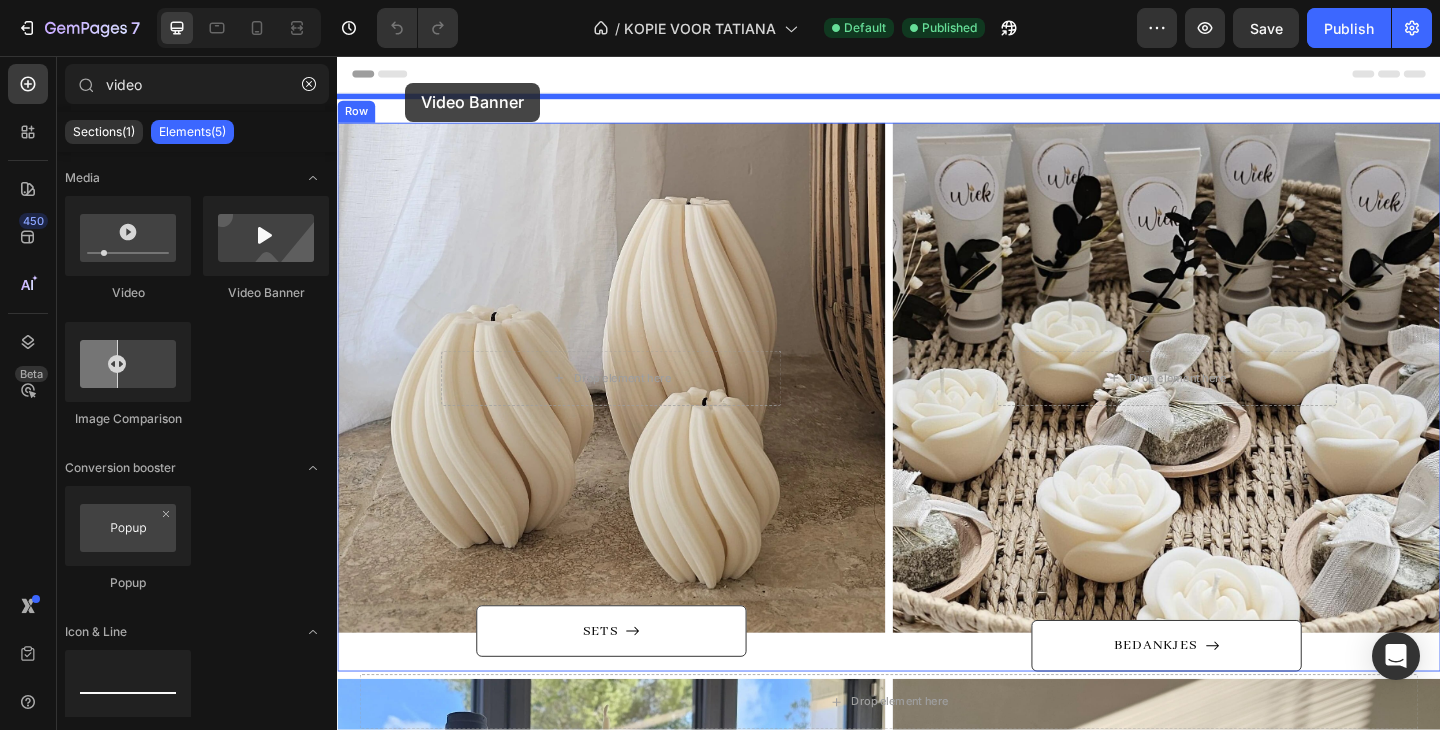 drag, startPoint x: 588, startPoint y: 322, endPoint x: 411, endPoint y: 85, distance: 295.8006 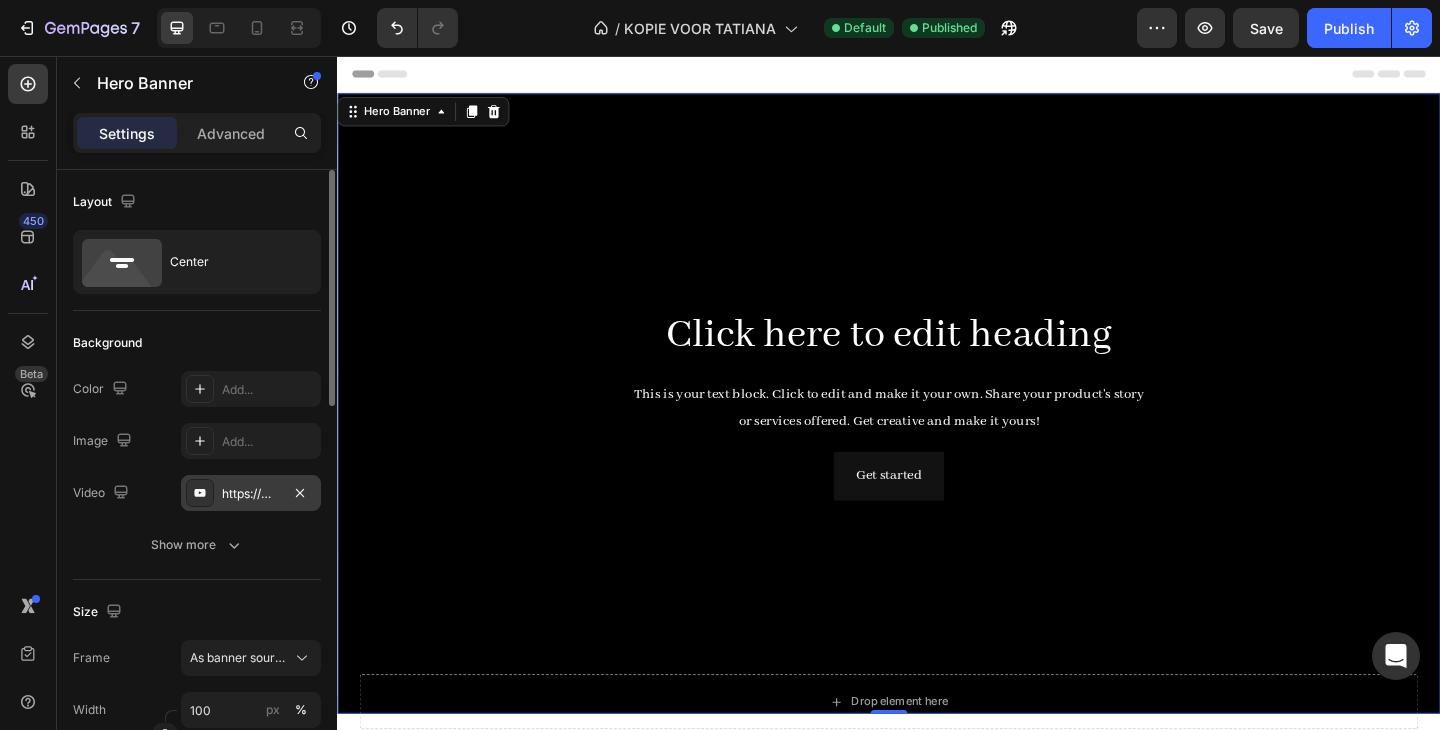 click on "https://www.youtube.com/watch?v=drIt4RH_kyQ" at bounding box center [251, 494] 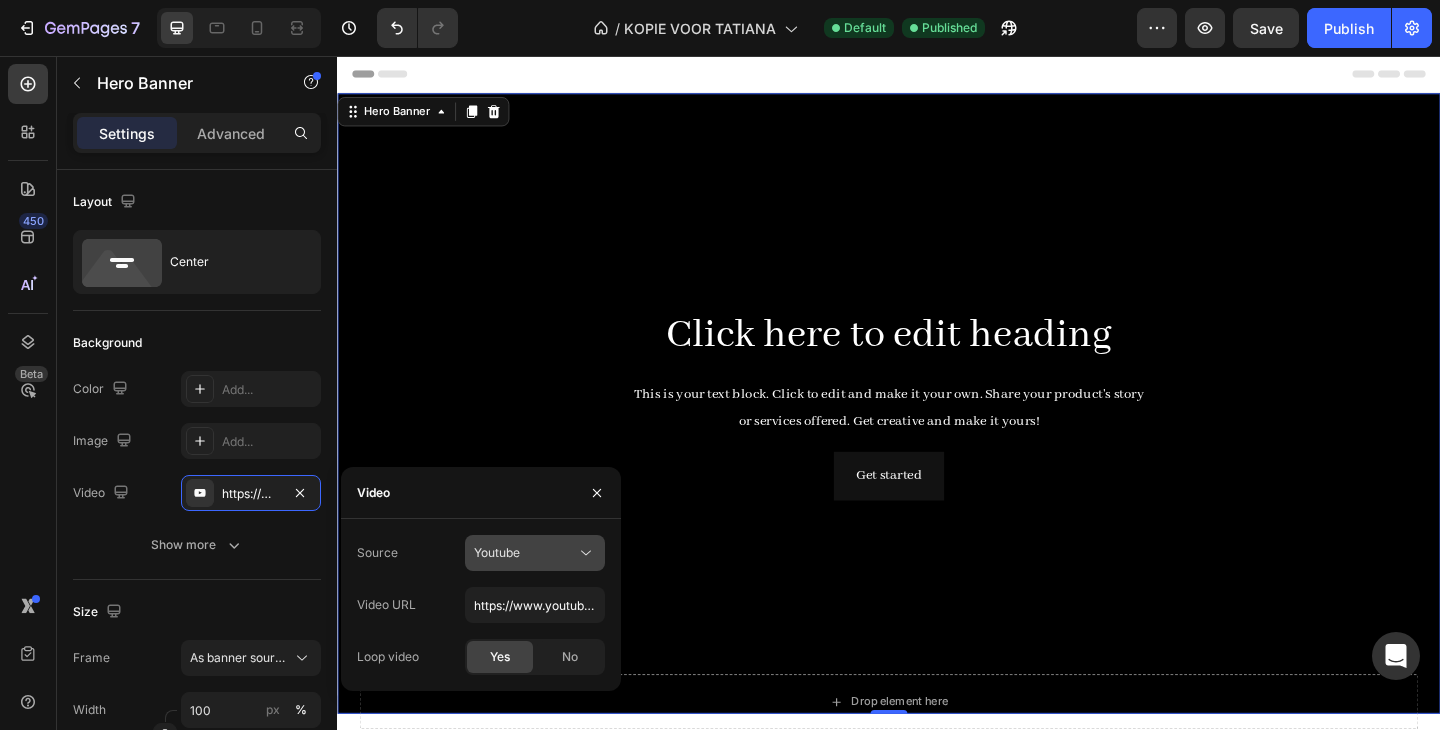 click on "Youtube" 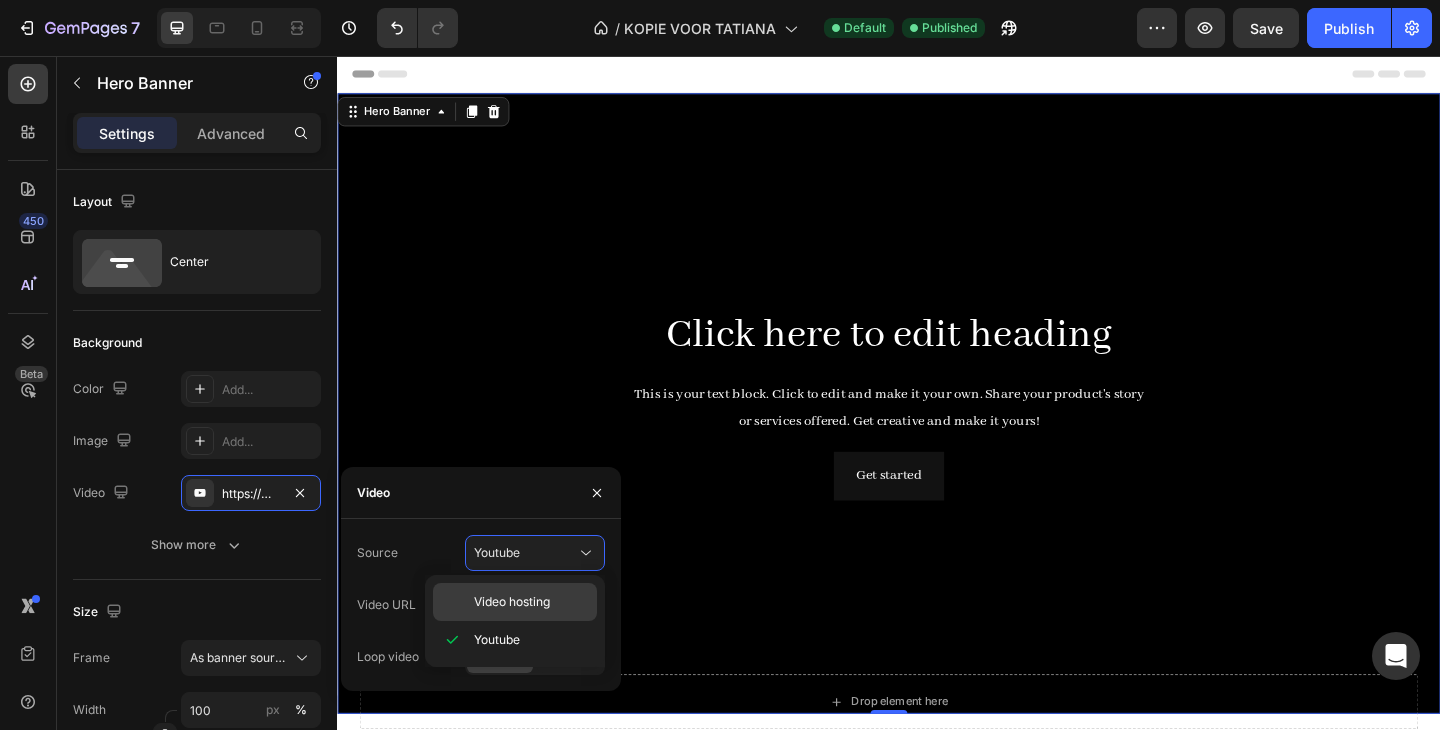 click on "Video hosting" at bounding box center [512, 602] 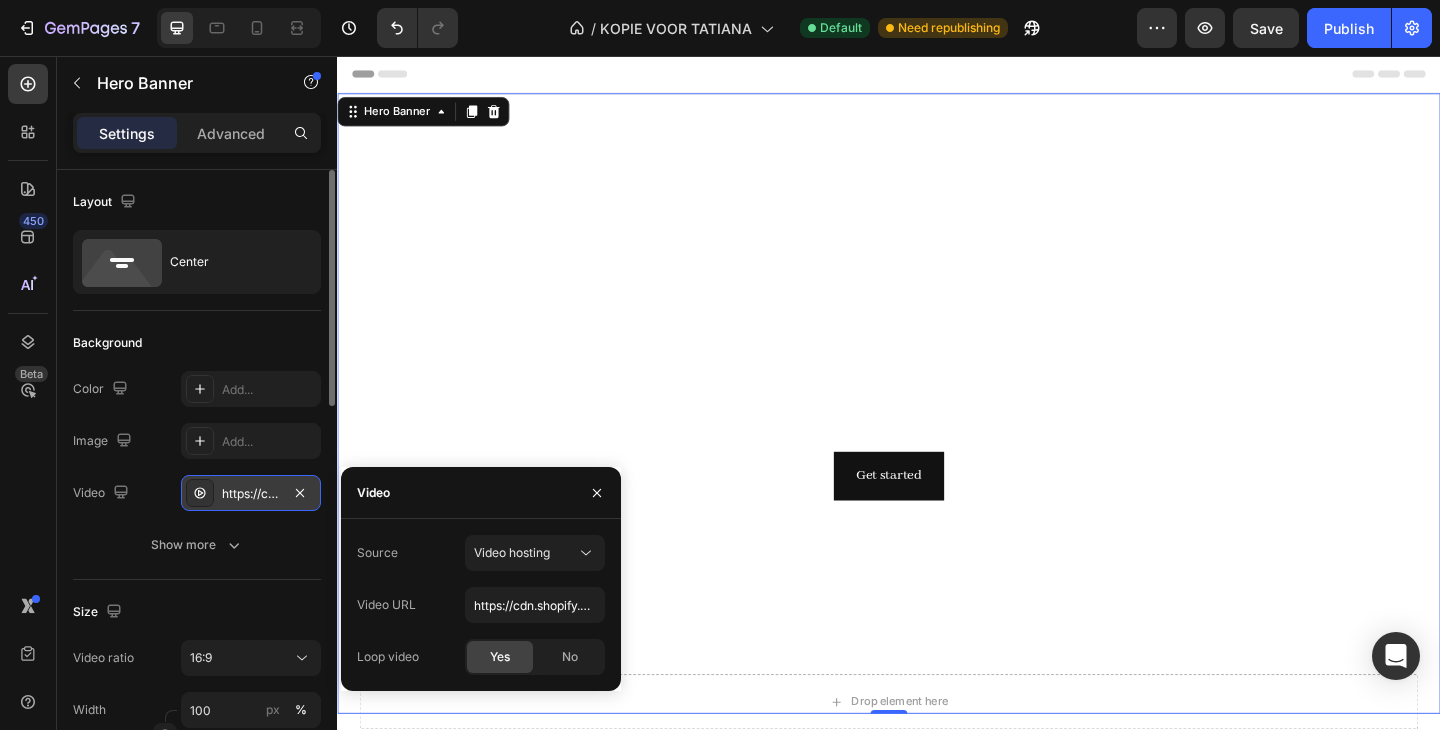click on "https://cdn.shopify.com/videos/c/o/v/92a407d4e0c94a288eb54cac18c387dc.mp4" at bounding box center (251, 494) 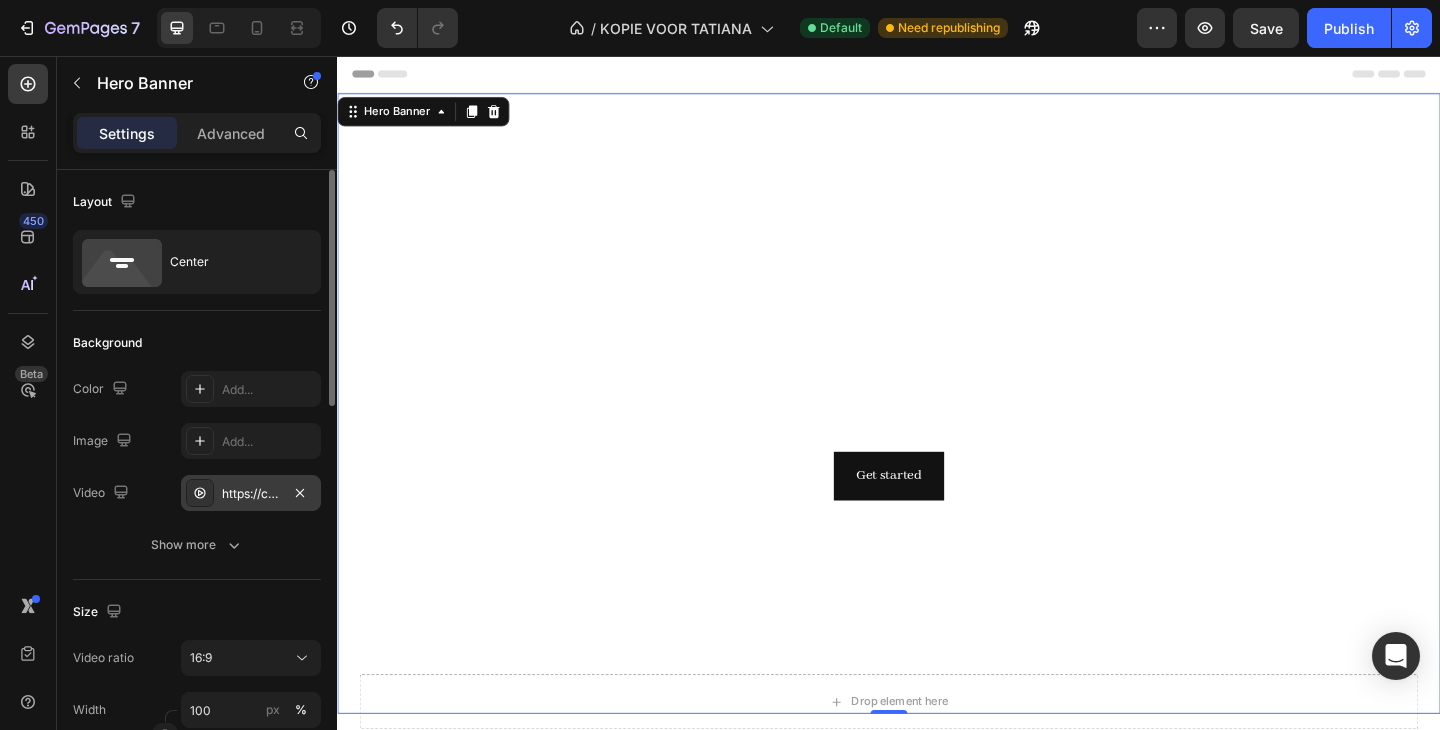 click on "https://cdn.shopify.com/videos/c/o/v/92a407d4e0c94a288eb54cac18c387dc.mp4" at bounding box center [251, 494] 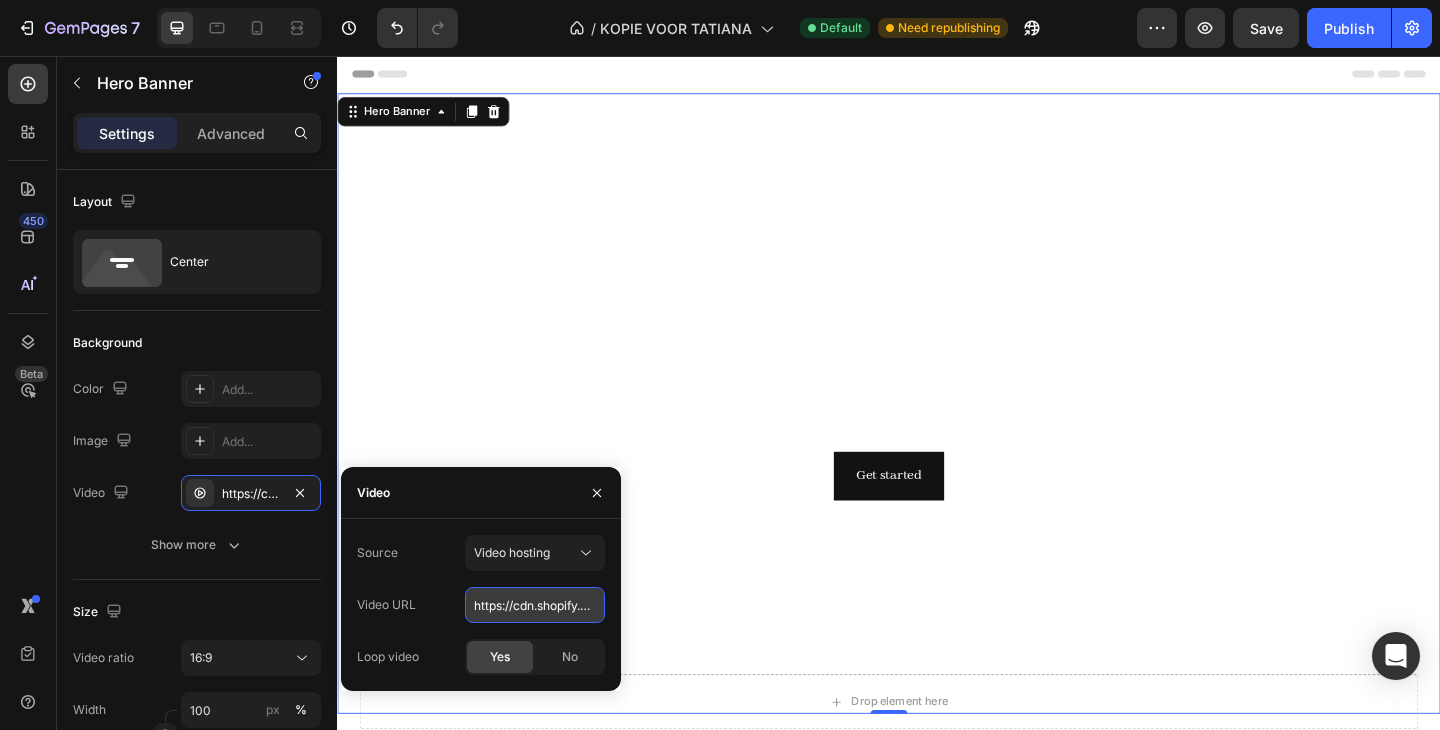 click on "https://cdn.shopify.com/videos/c/o/v/92a407d4e0c94a288eb54cac18c387dc.mp4" at bounding box center (535, 605) 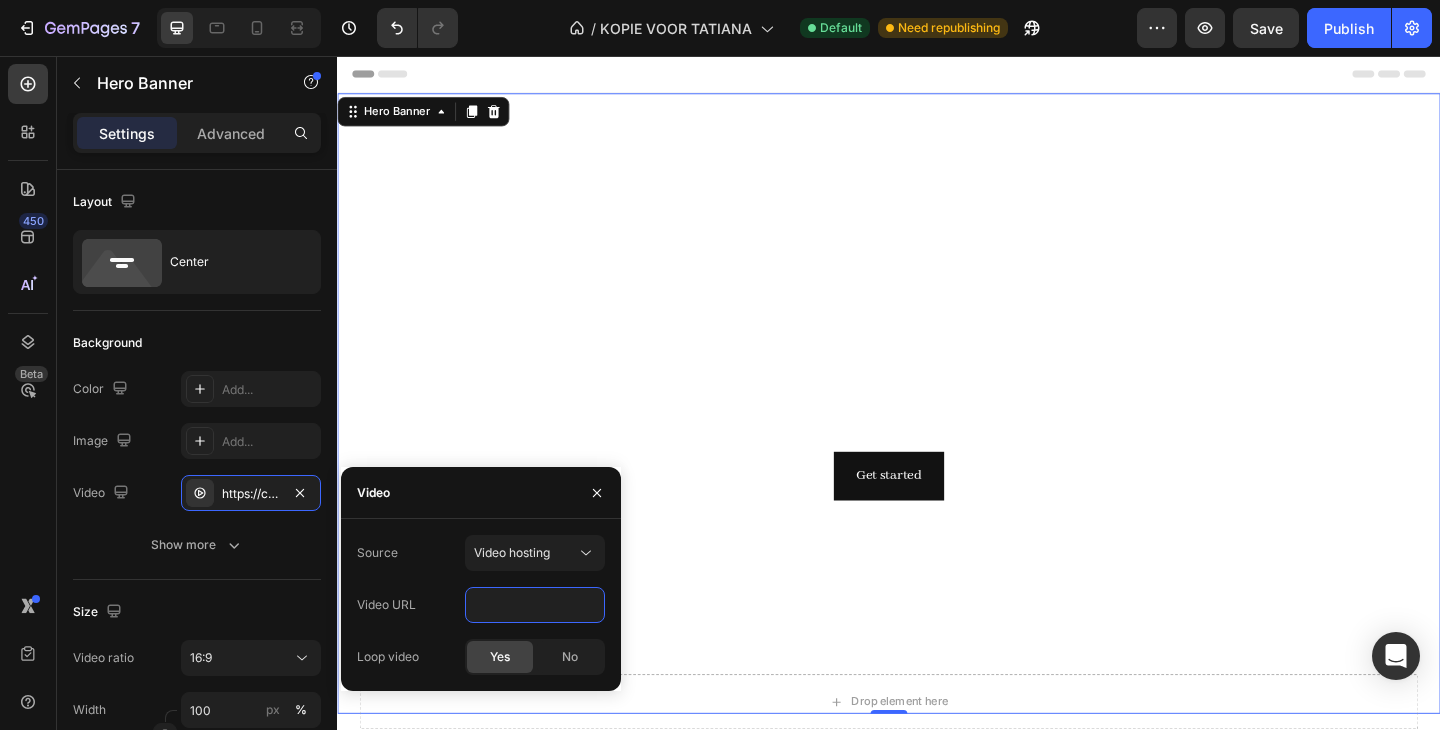 type on "https://cdn.shopify.com/videos/c/o/v/2f58d4c21696462fbd04587f1de8bd20.mp4" 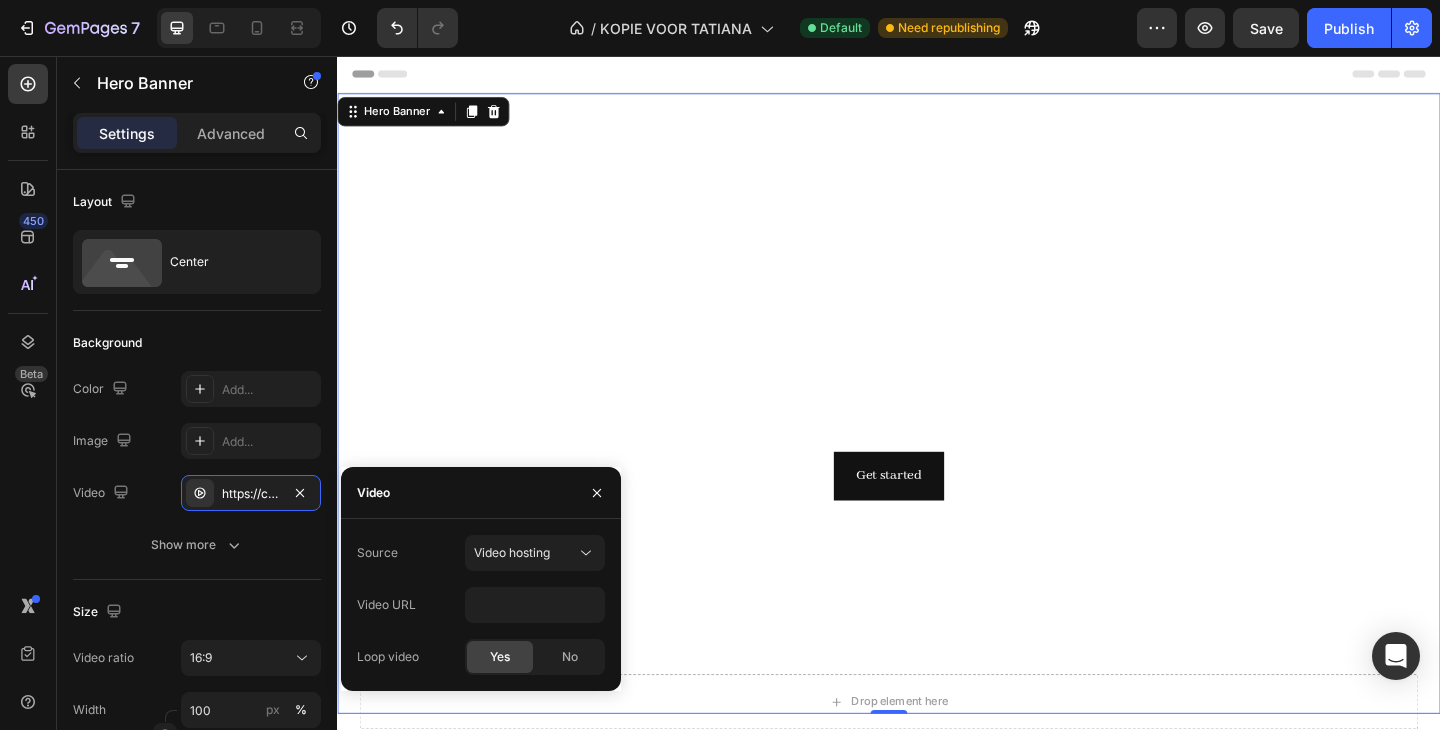 click on "Source Video hosting Video URL https://cdn.shopify.com/videos/c/o/v/2f58d4c21696462fbd04587f1de8bd20.mp4 Loop video Yes No" at bounding box center [481, 605] 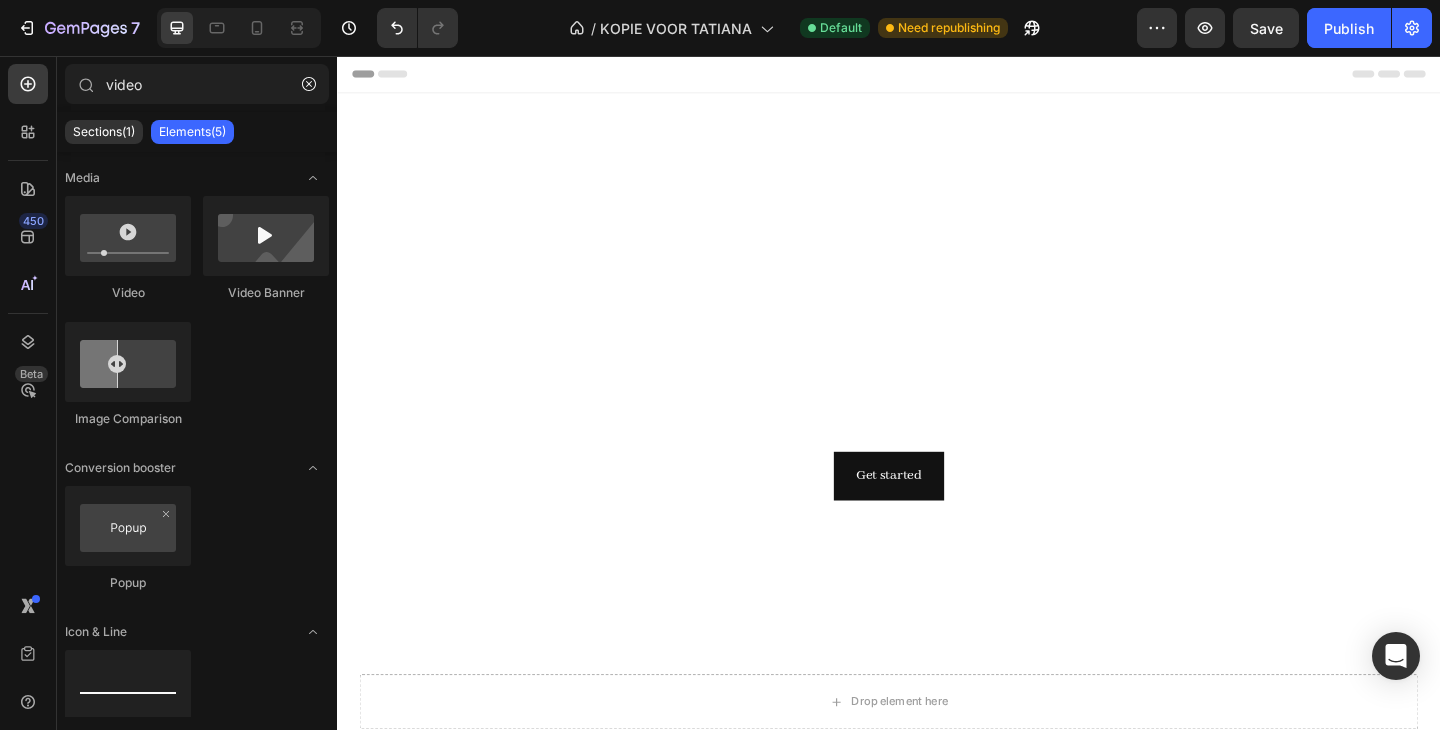 click on "Header" at bounding box center [937, 76] 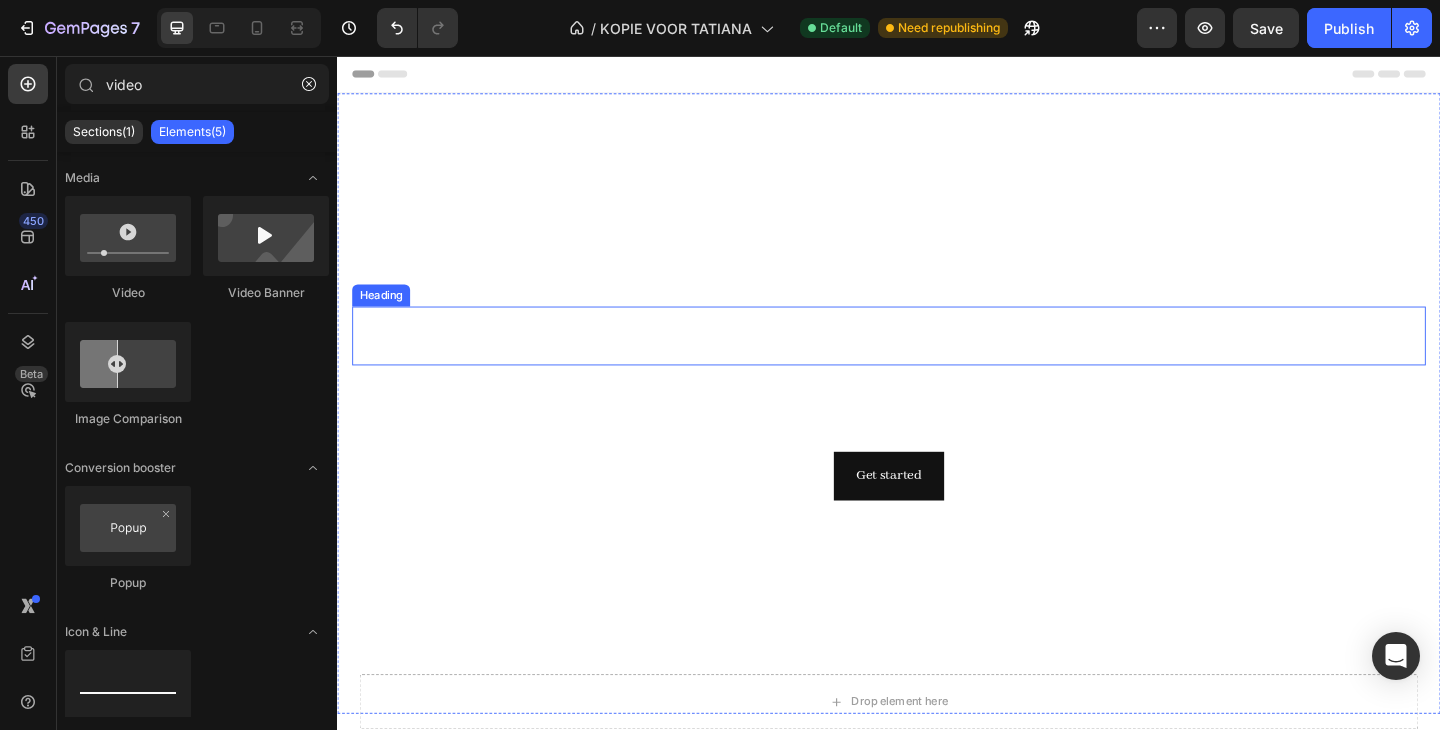 click on "Click here to edit heading" at bounding box center [937, 361] 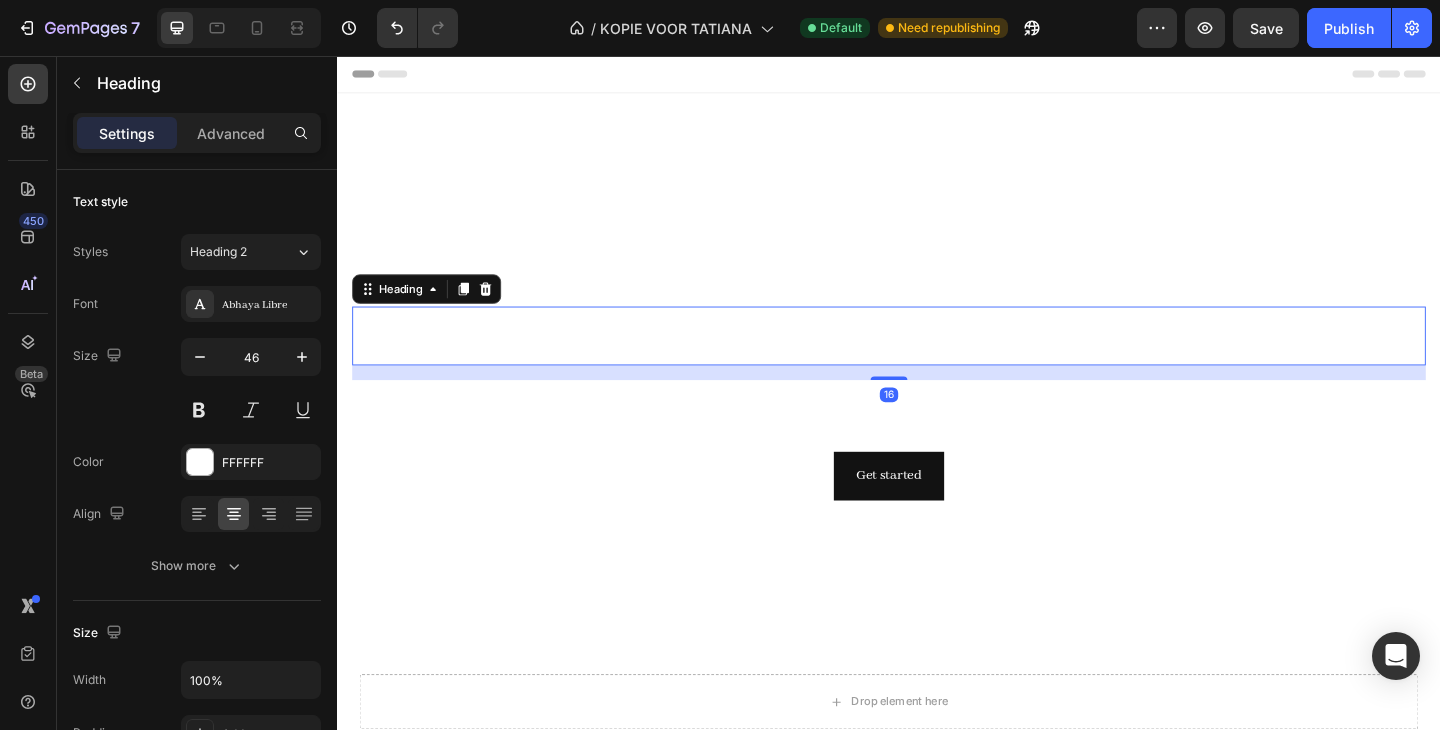 click 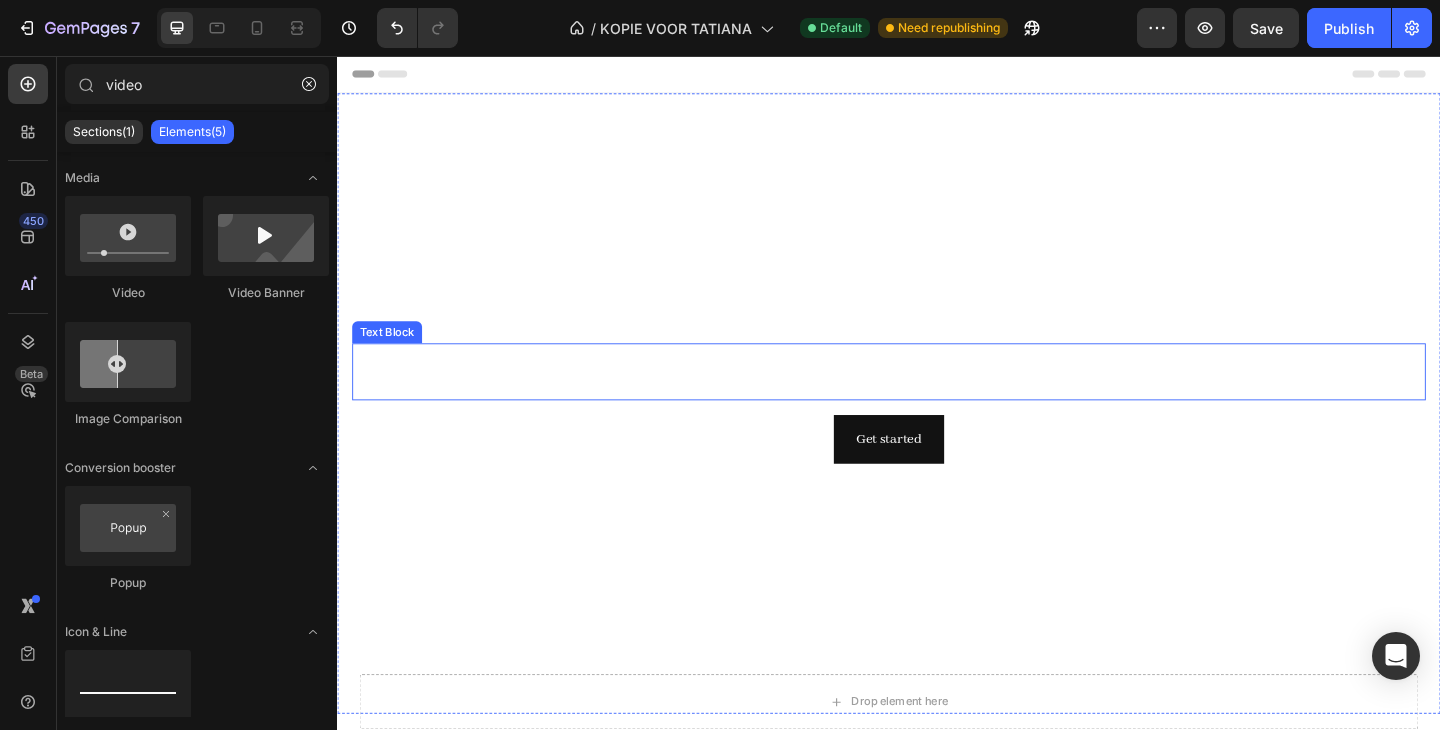 click on "This is your text block. Click to edit and make it your own. Share your product's story                   or services offered. Get creative and make it yours!" at bounding box center [937, 400] 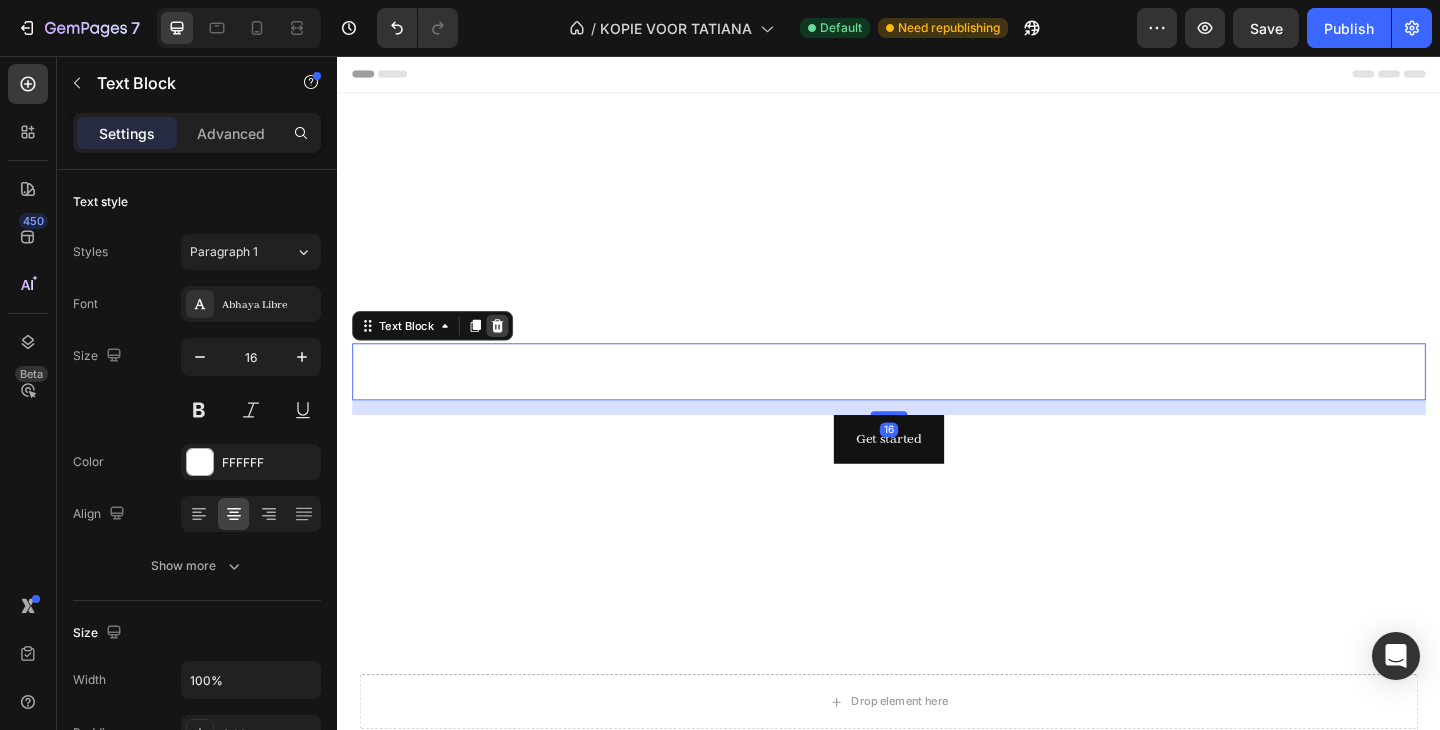 click 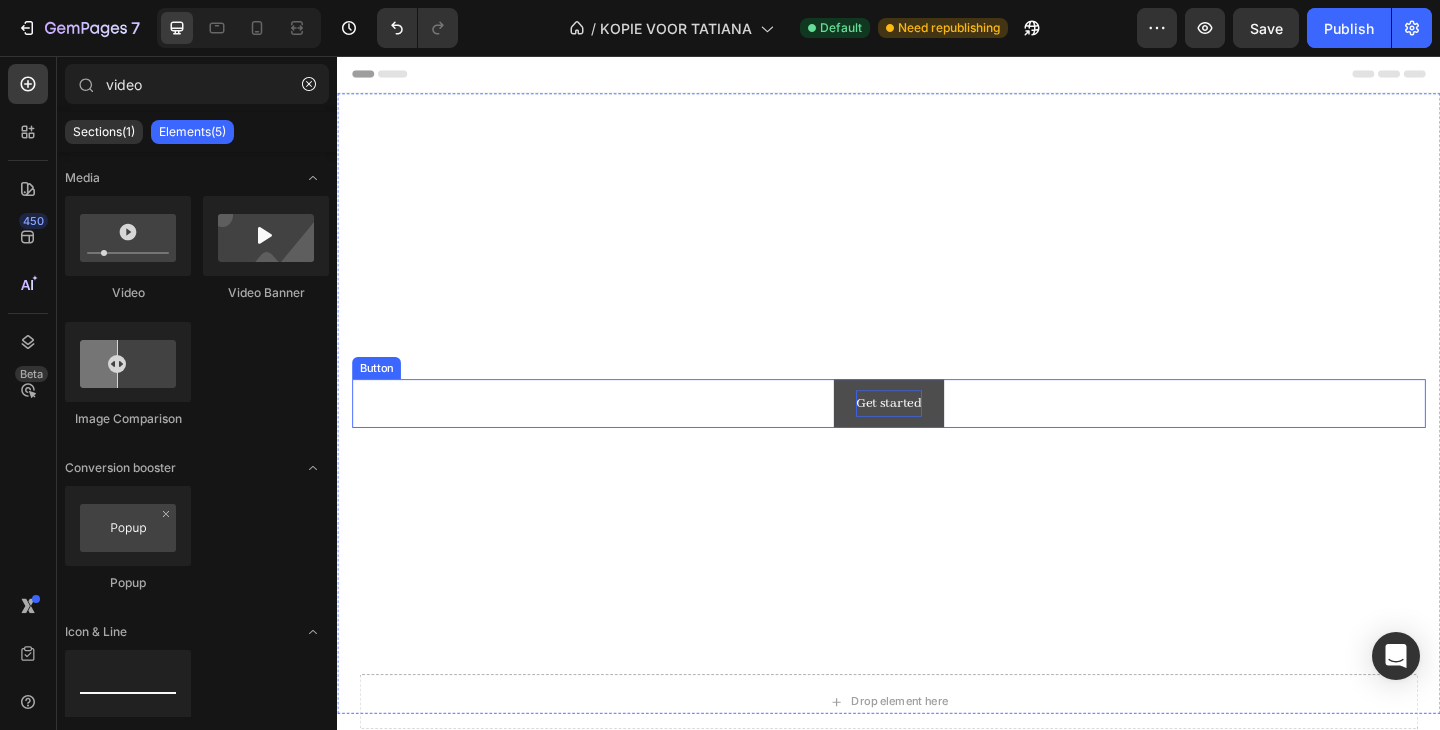 click on "Get started" at bounding box center [937, 434] 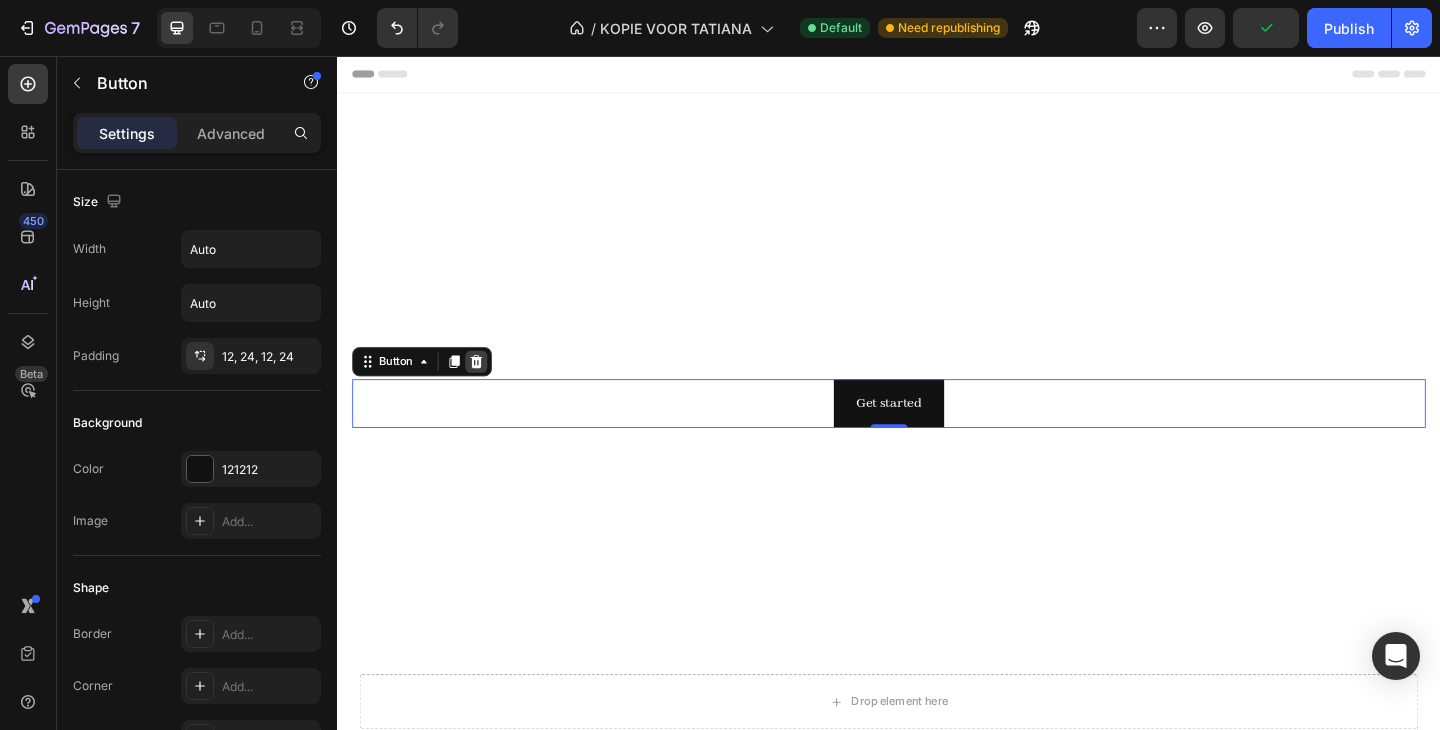 click at bounding box center [488, 389] 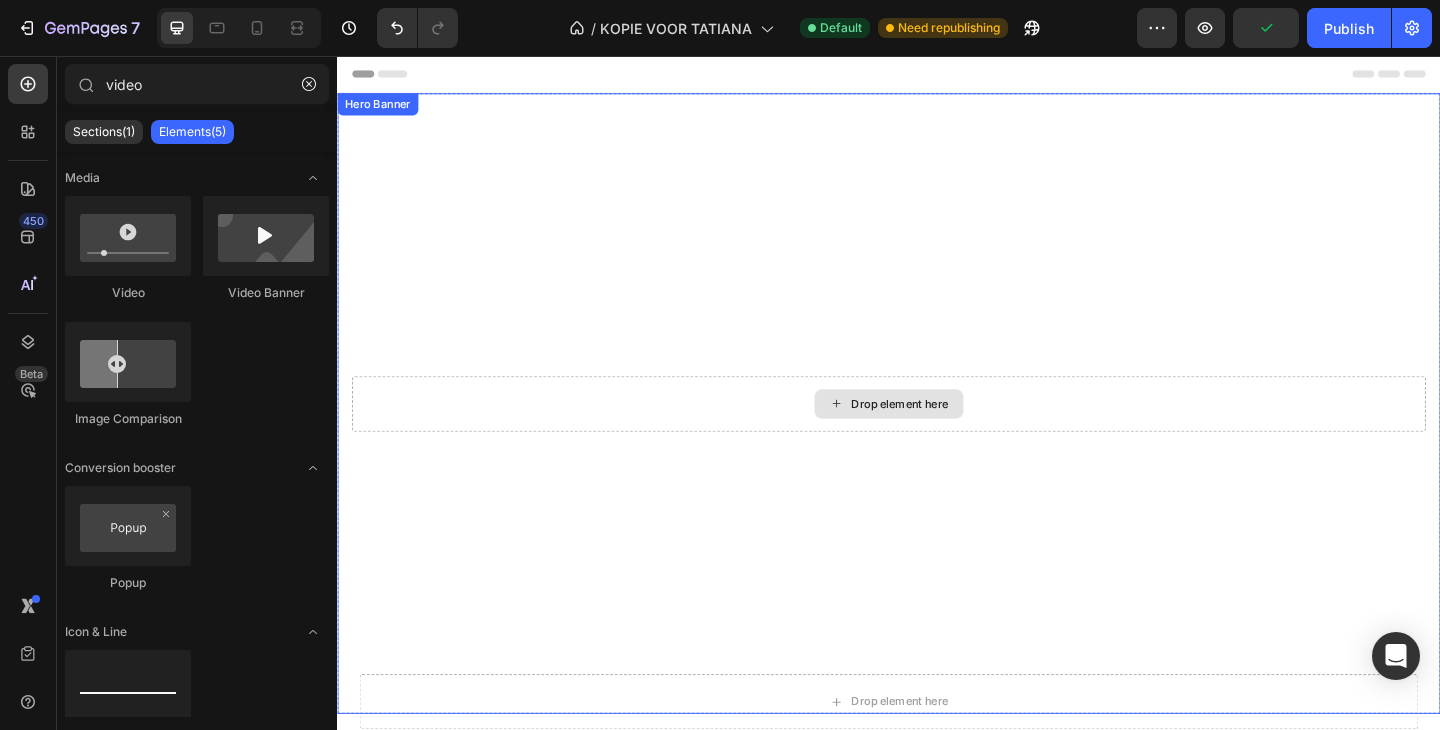 click on "Drop element here" at bounding box center (949, 435) 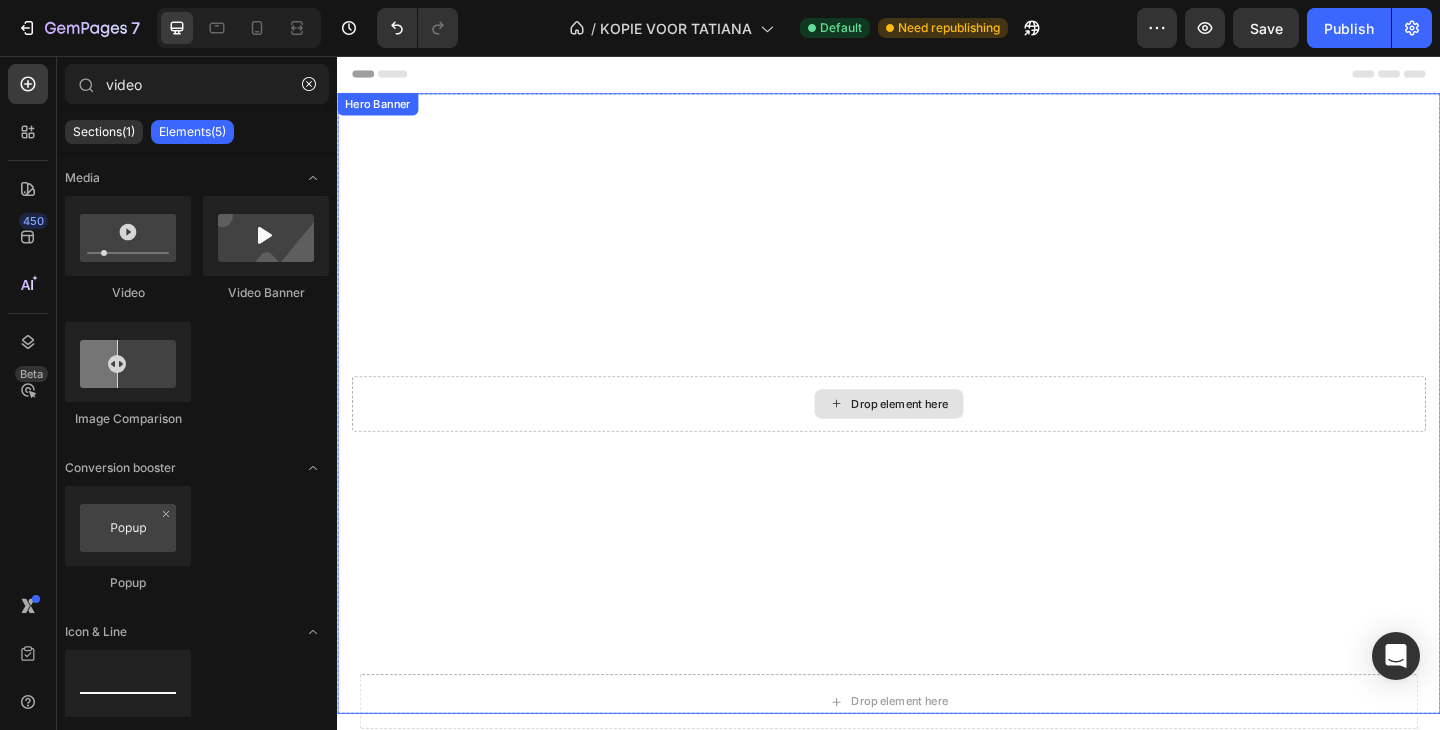 click on "Drop element here" at bounding box center [937, 435] 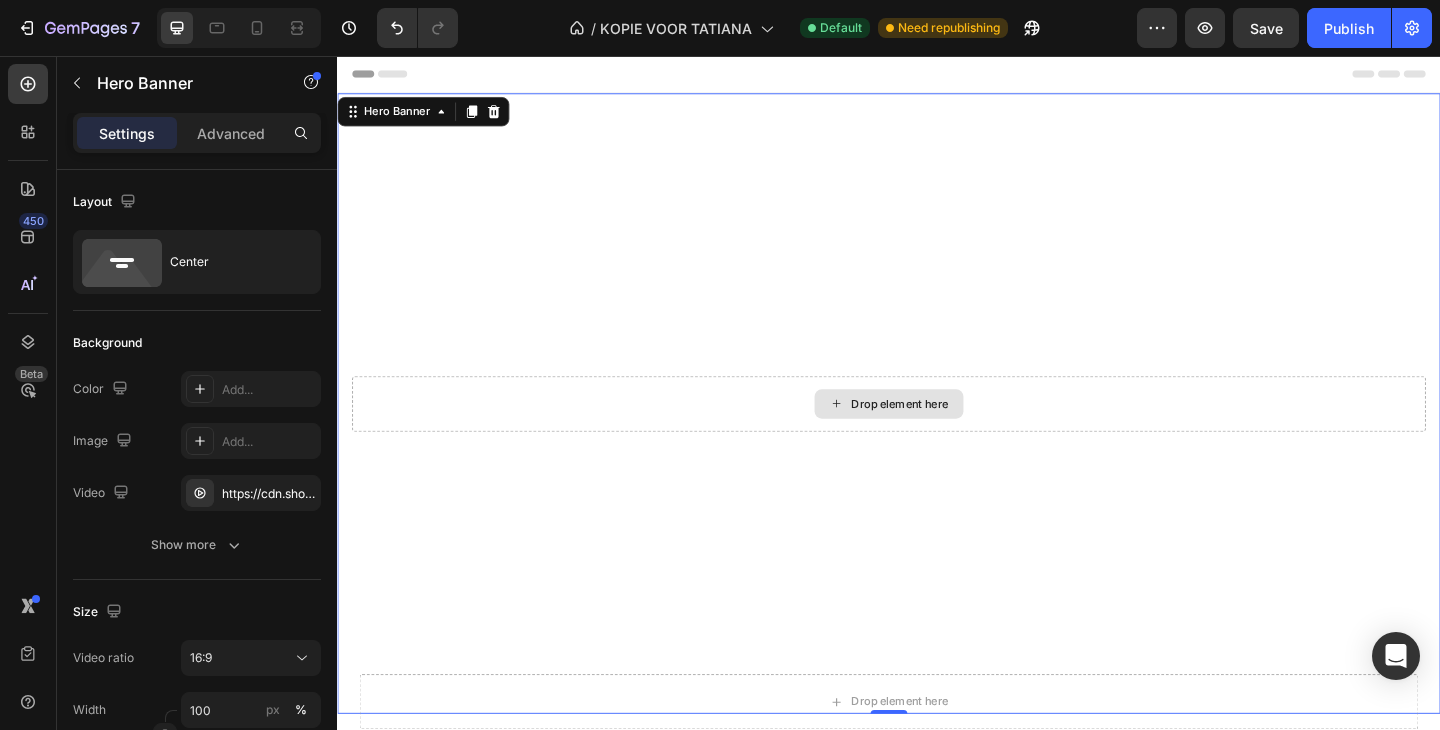 click on "Drop element here" at bounding box center (937, 435) 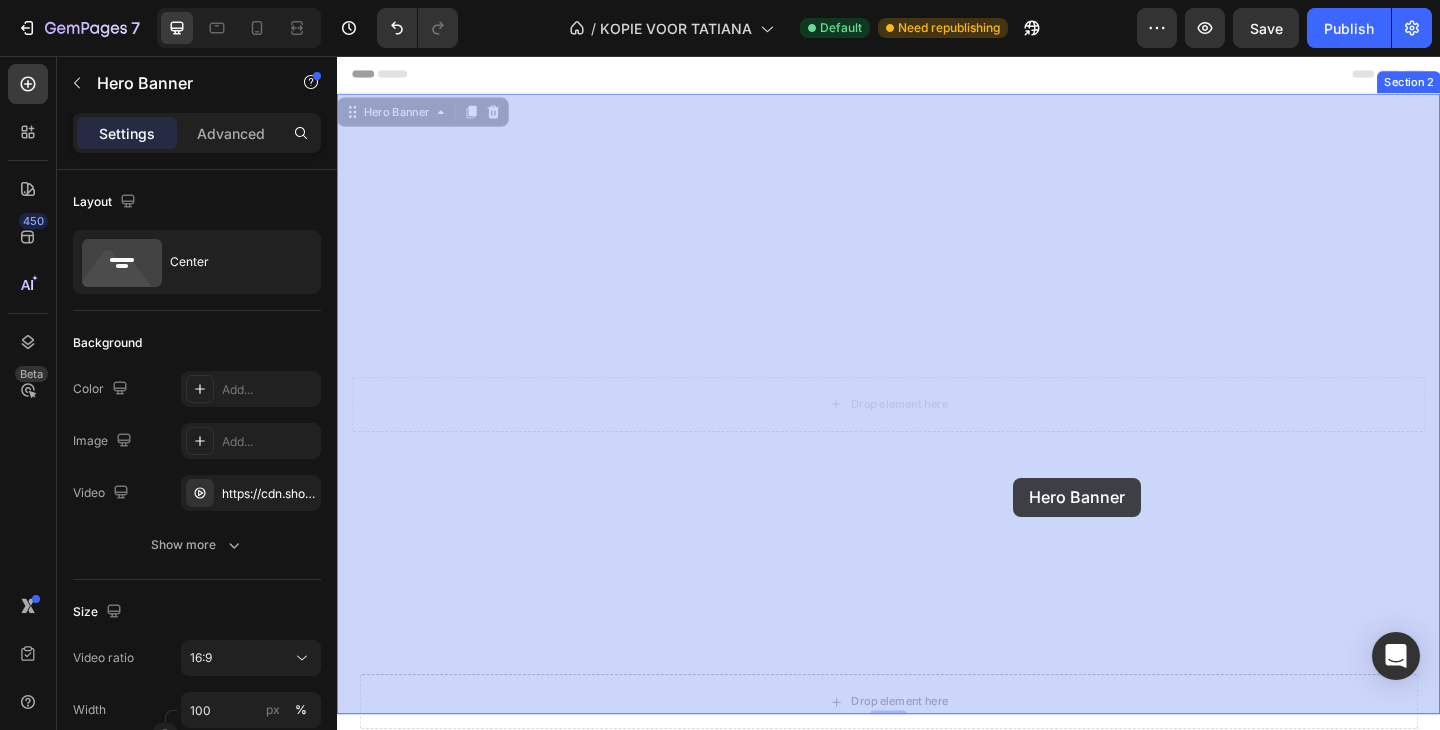 drag, startPoint x: 1071, startPoint y: 437, endPoint x: 1072, endPoint y: 515, distance: 78.00641 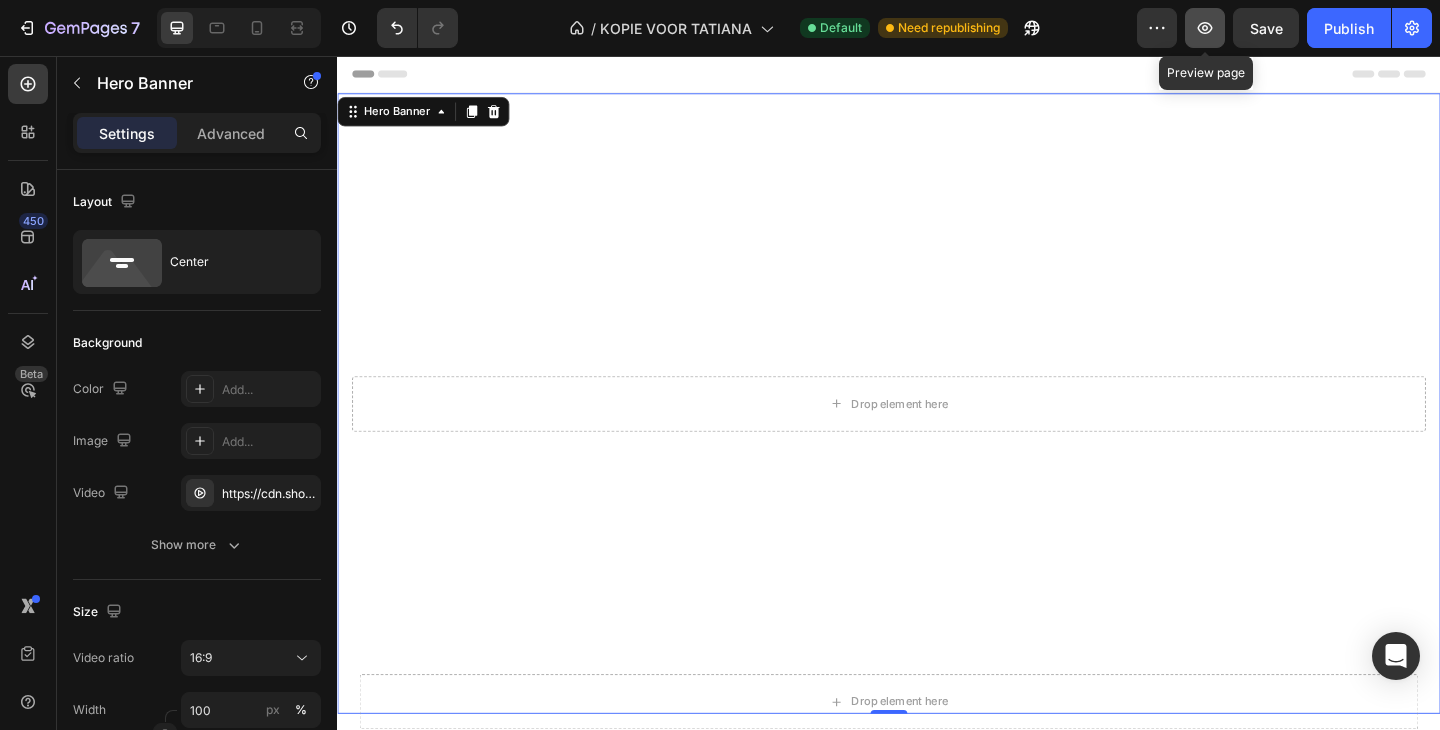 click 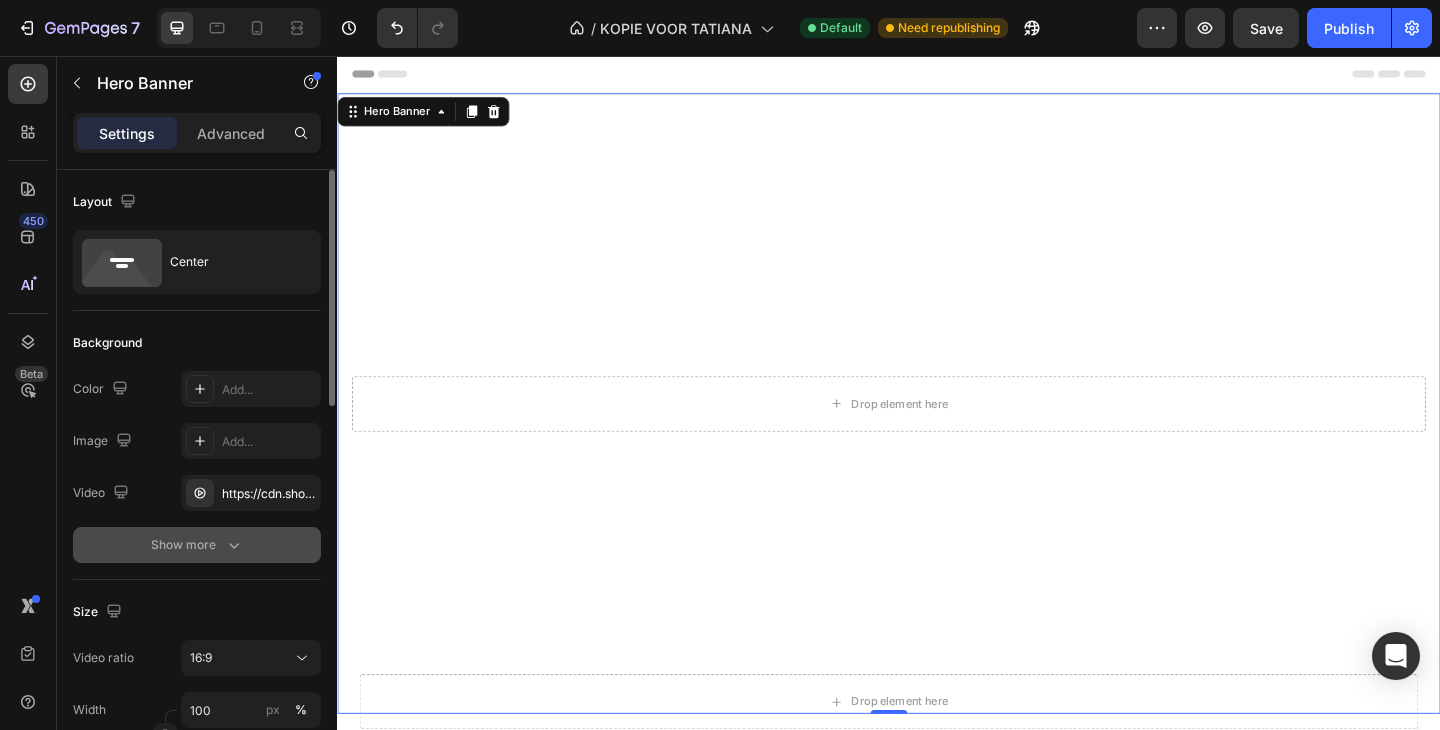 click 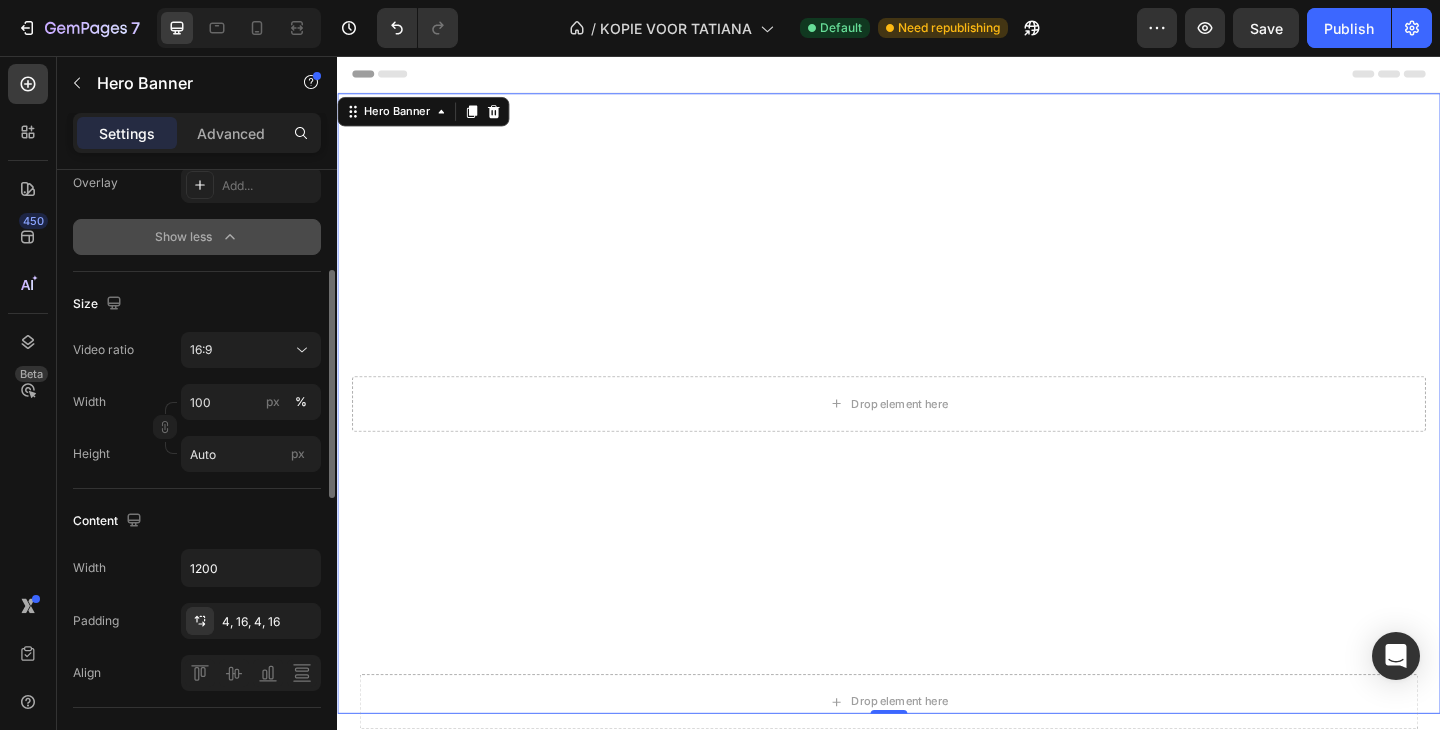 scroll, scrollTop: 370, scrollLeft: 0, axis: vertical 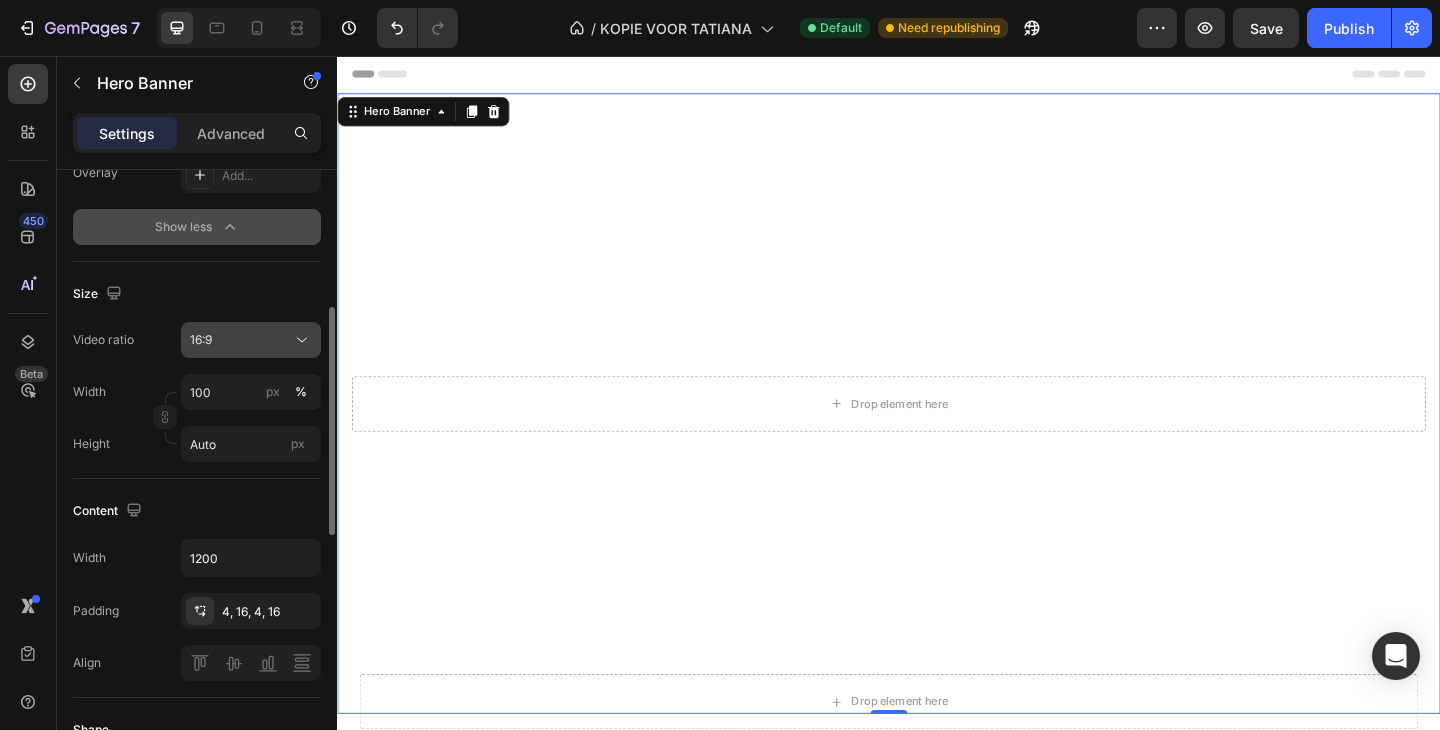 click 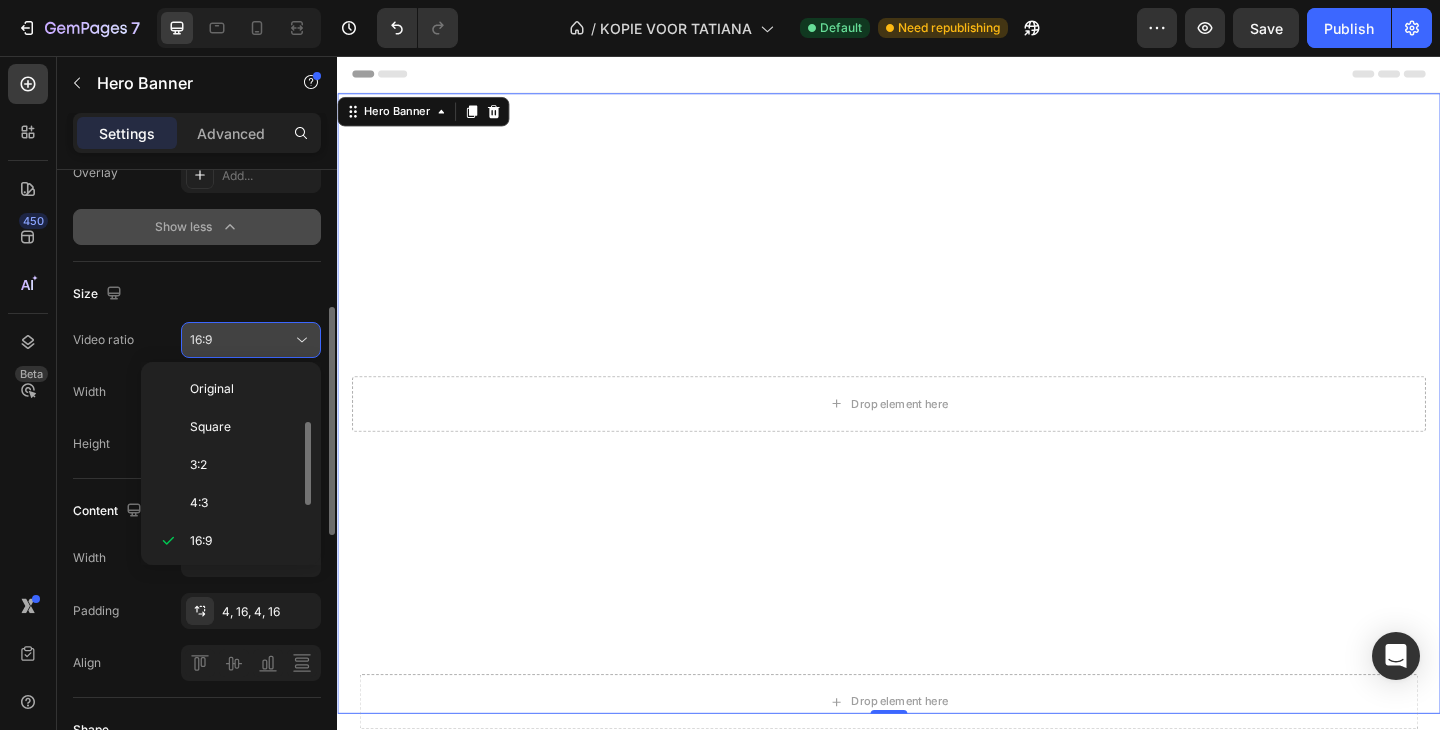 scroll, scrollTop: 36, scrollLeft: 0, axis: vertical 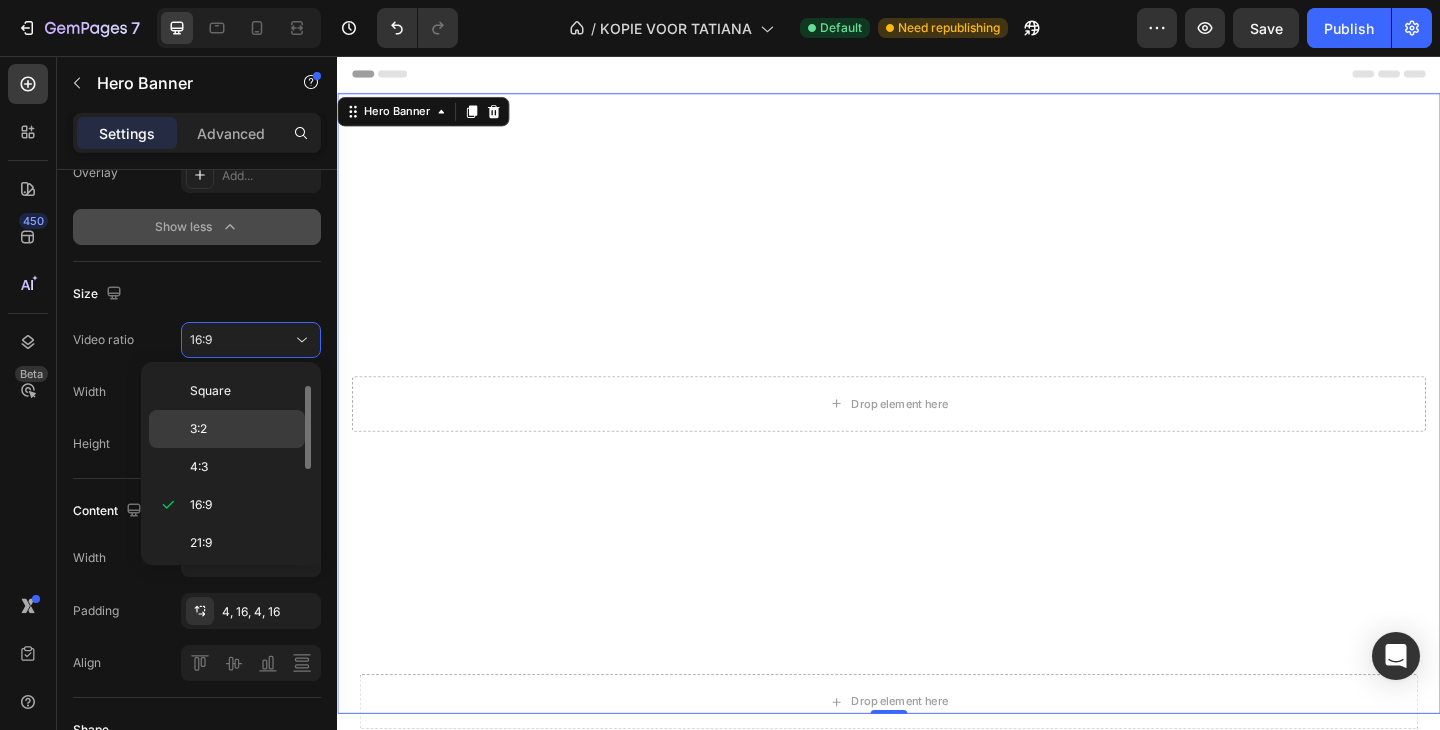 click on "3:2" at bounding box center [243, 429] 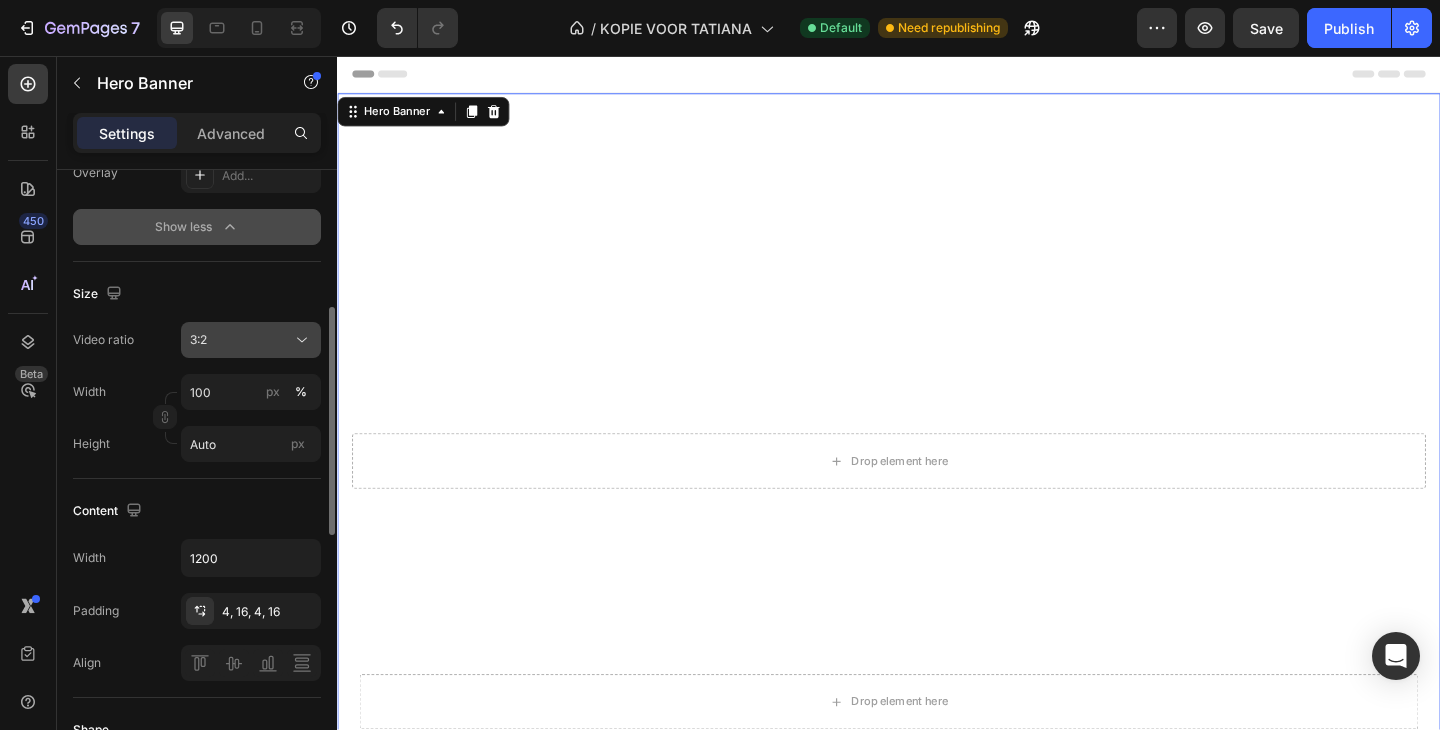 click on "3:2" 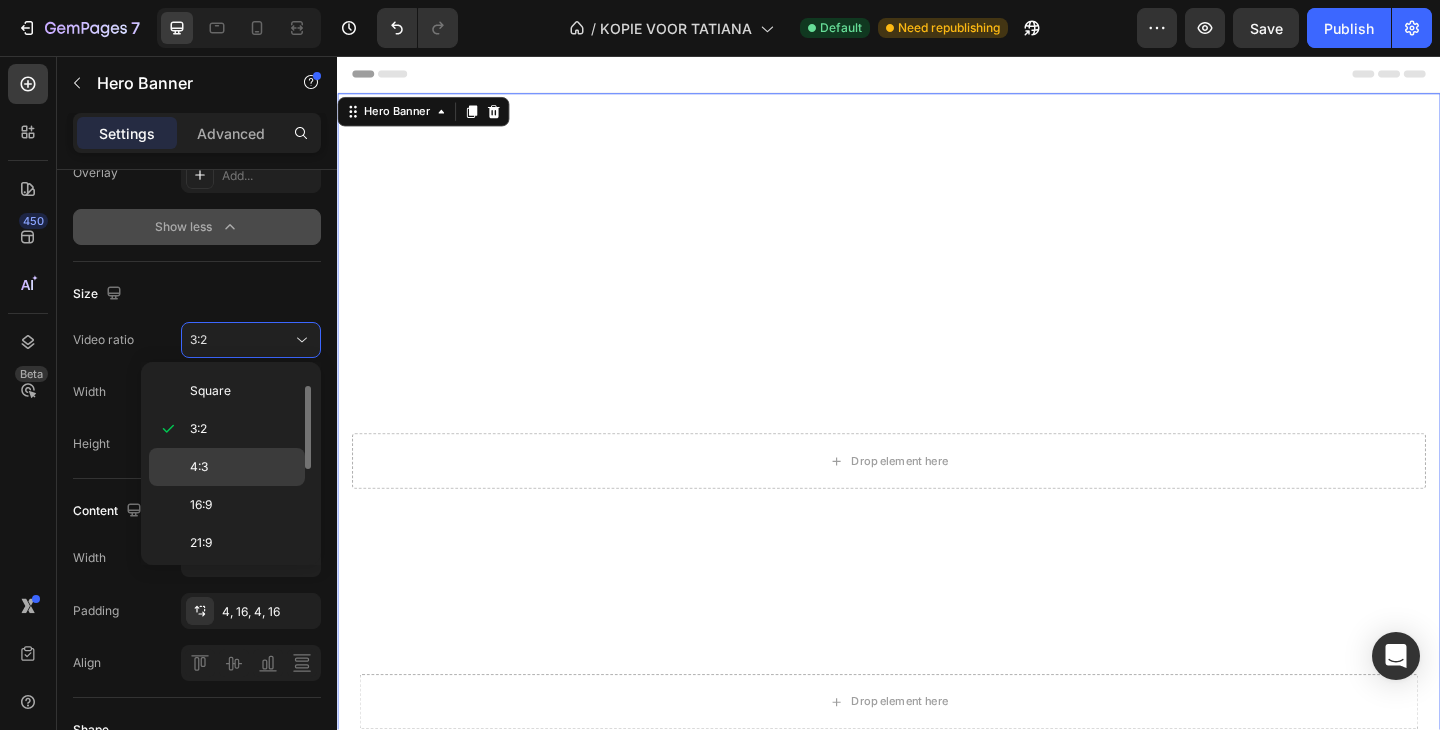 click on "4:3" 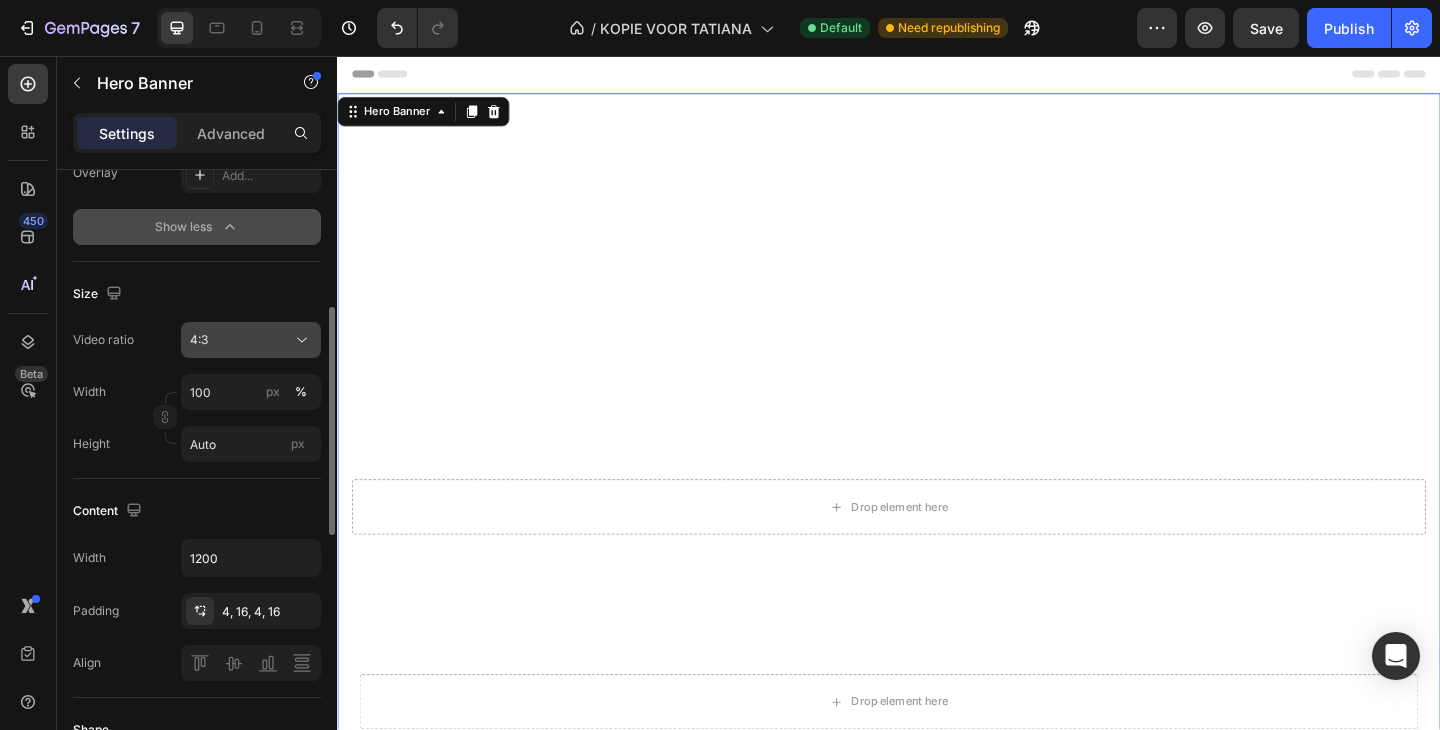 click 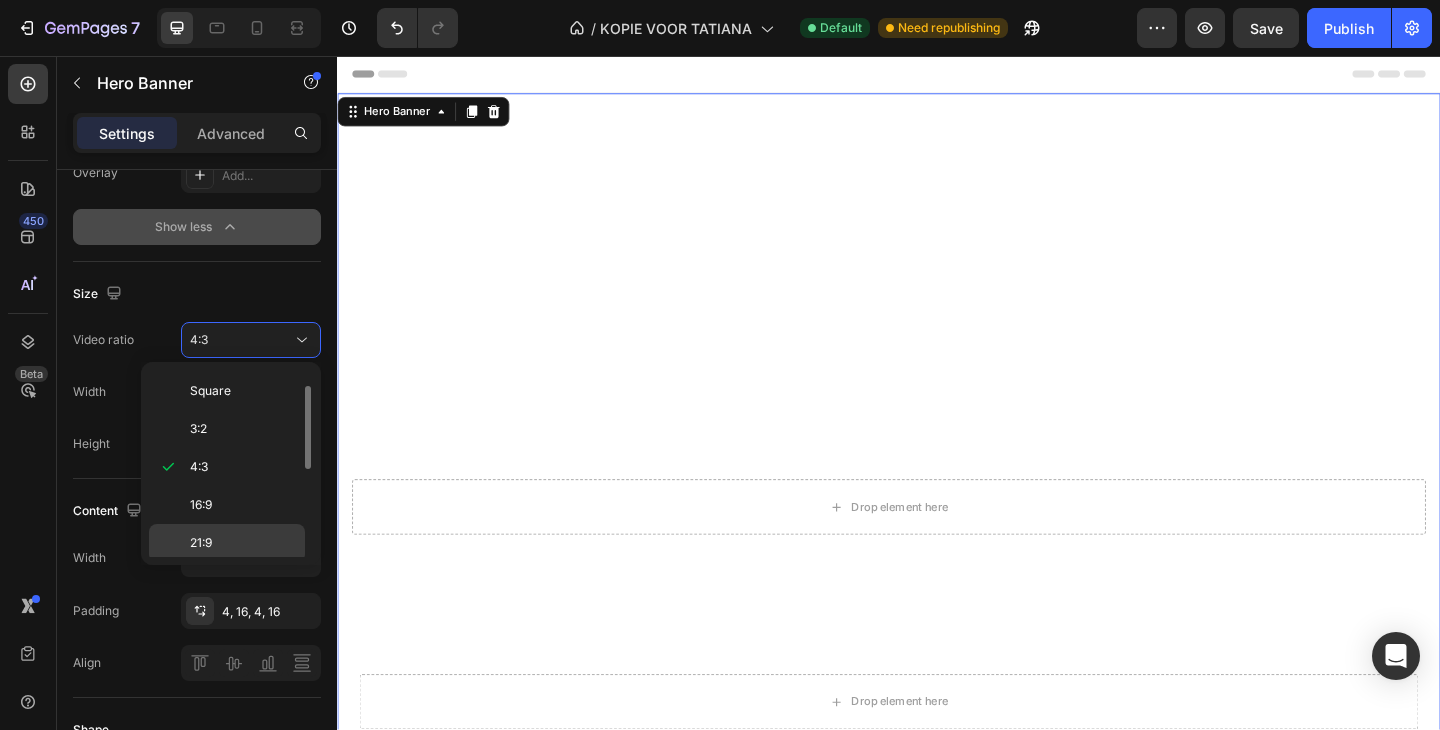 click on "21:9" at bounding box center [243, 543] 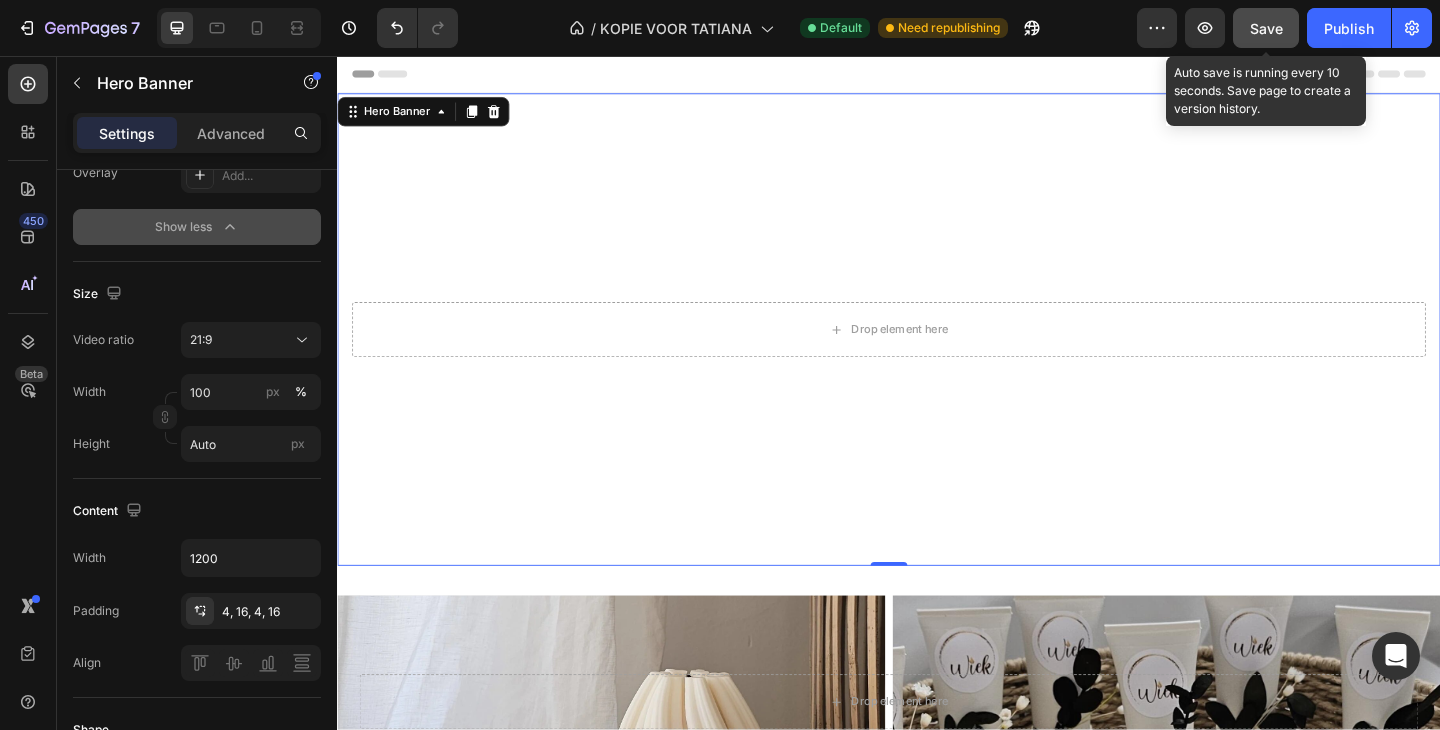 click on "Save" at bounding box center (1266, 28) 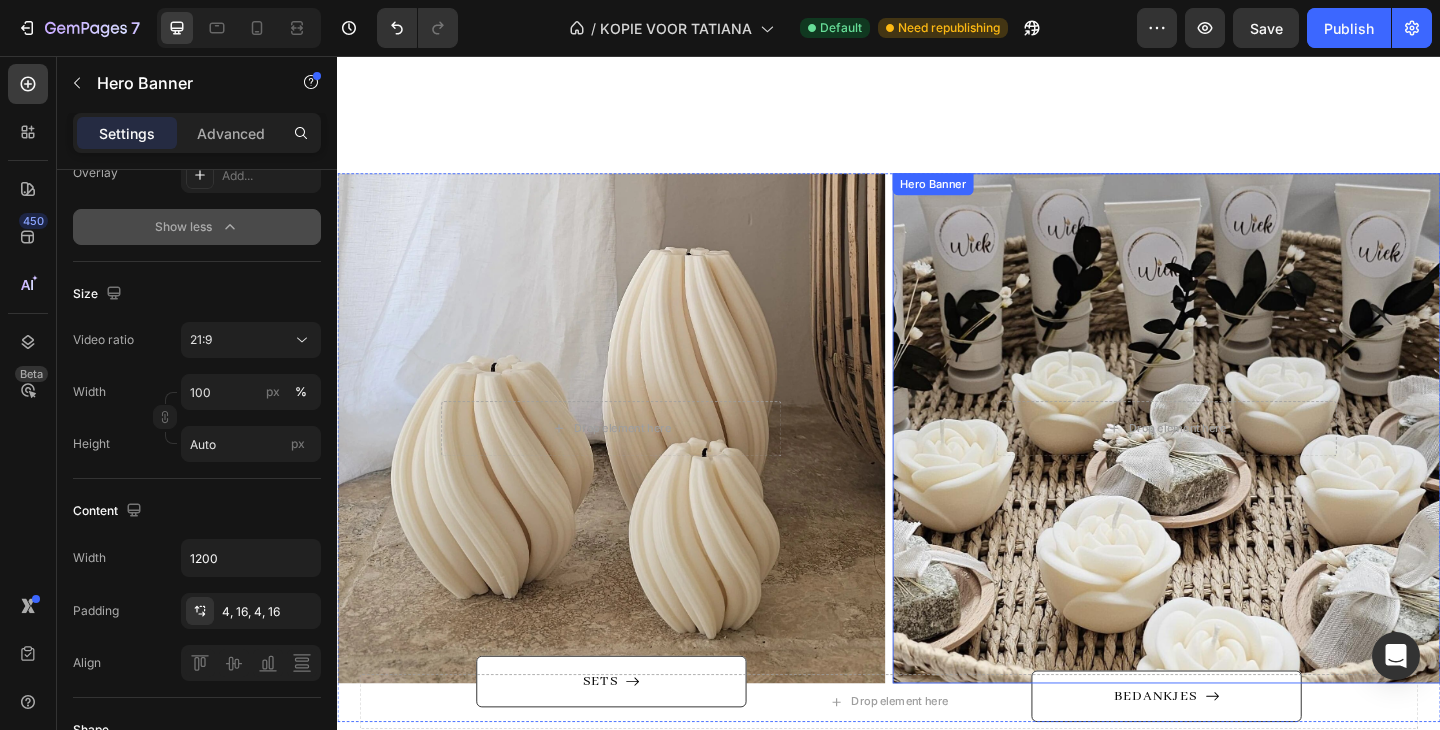 scroll, scrollTop: 434, scrollLeft: 0, axis: vertical 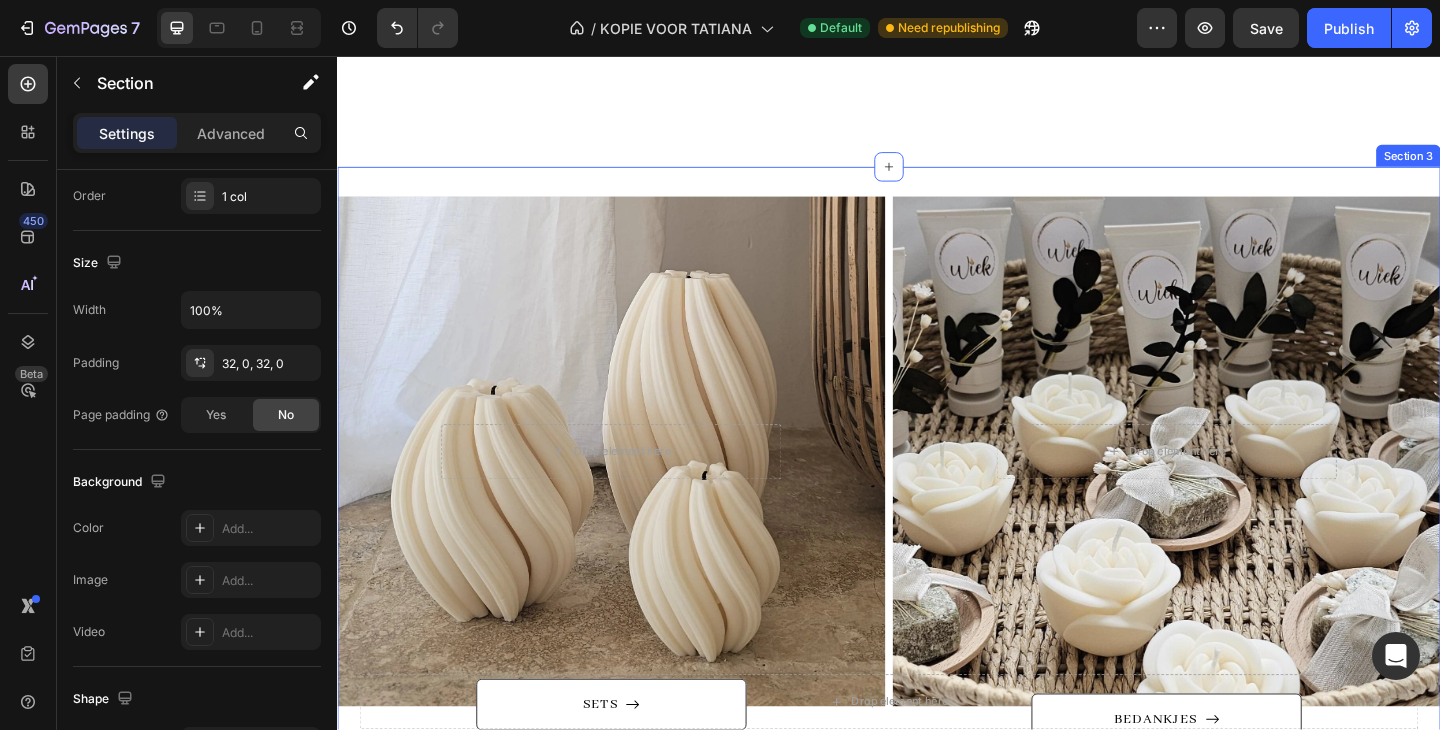 click on "Drop element here Hero Banner
SETS Button
Drop element here Hero Banner
BEDANKJES Button Row
Drop element here Hero Banner
INTERIEUR Button
Drop element here Hero Banner
KAARSENZAND Button Row Section 3" at bounding box center (937, 810) 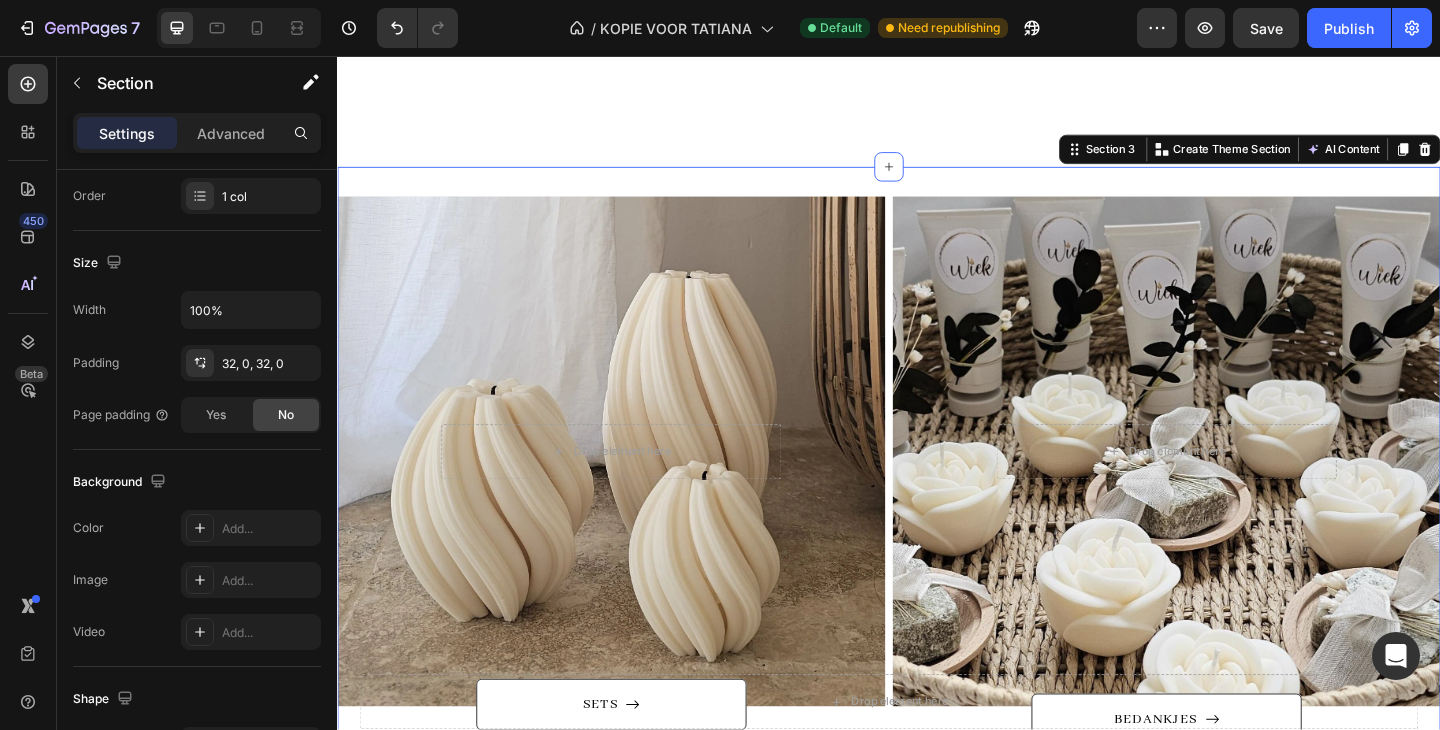 scroll, scrollTop: 0, scrollLeft: 0, axis: both 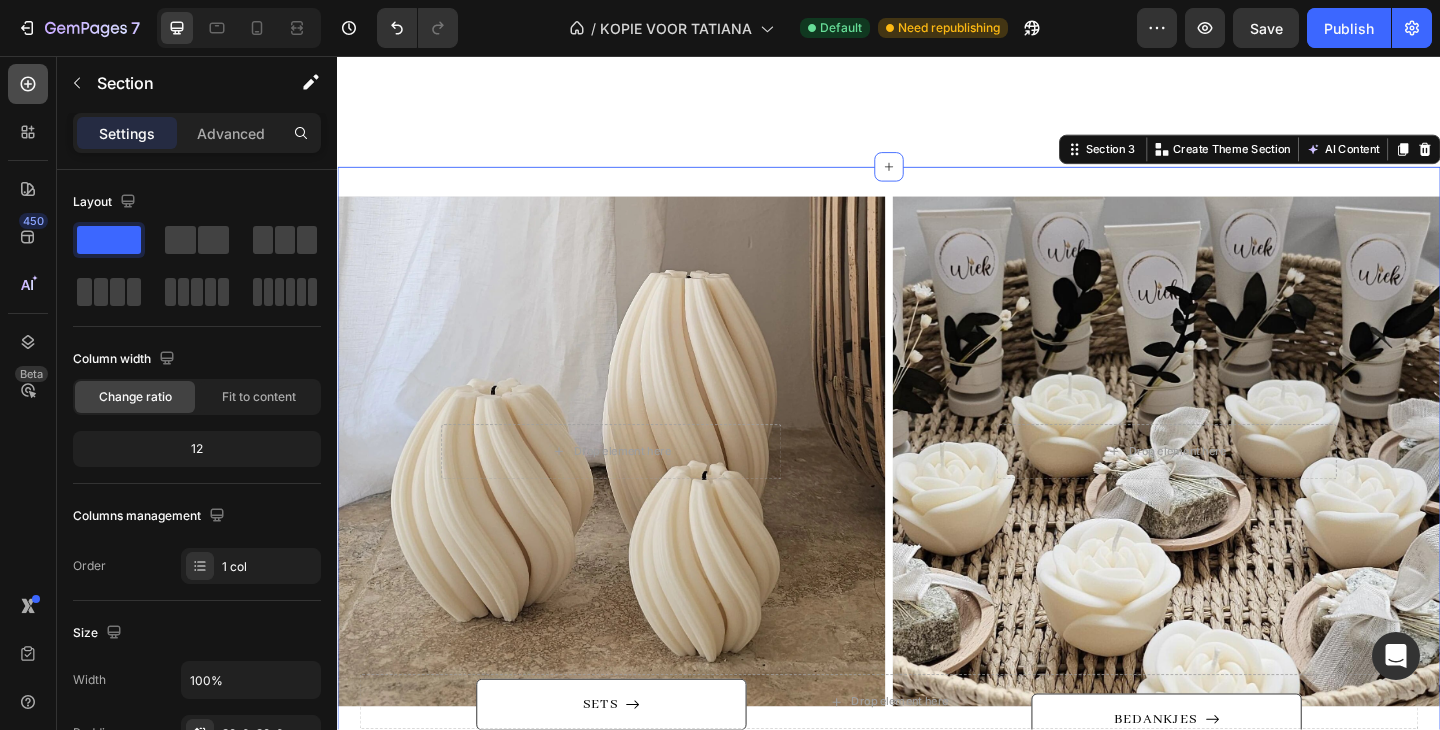 click 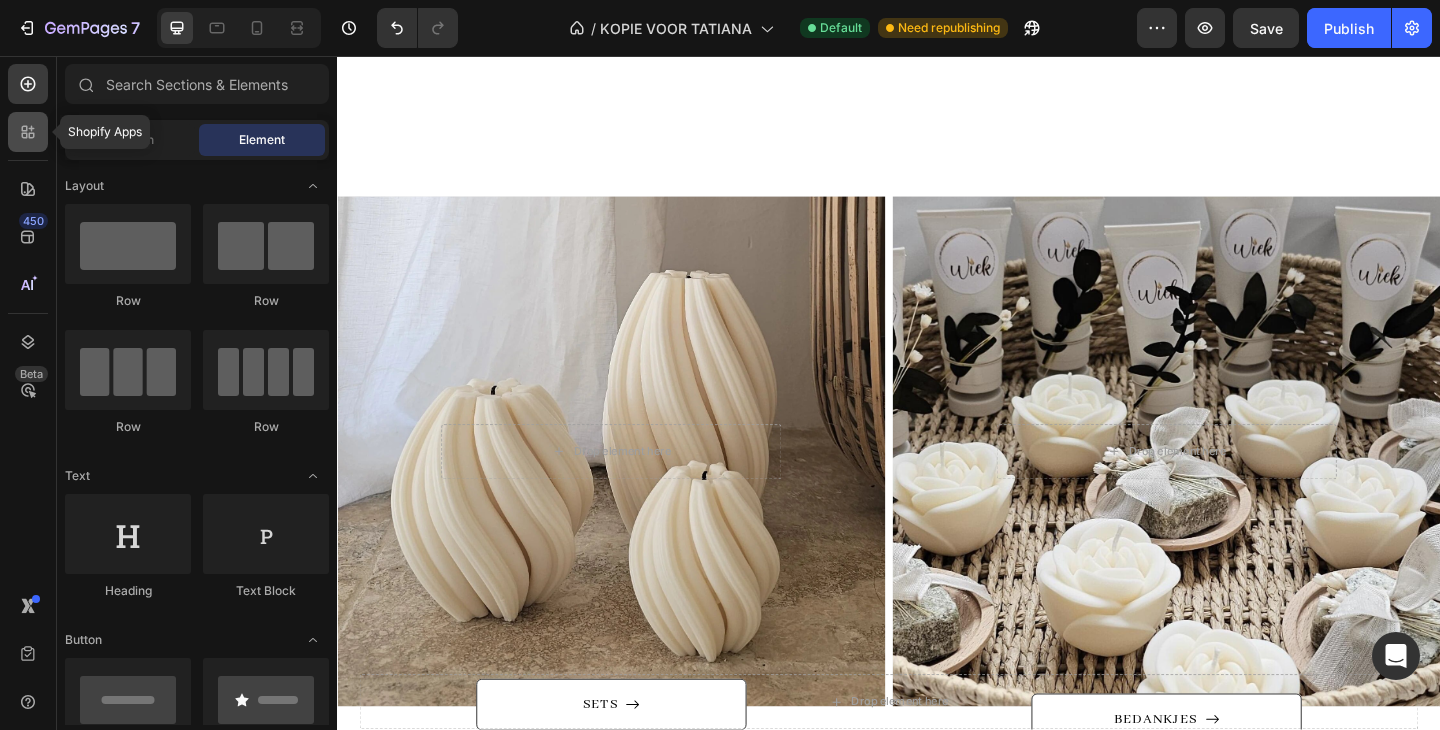 click 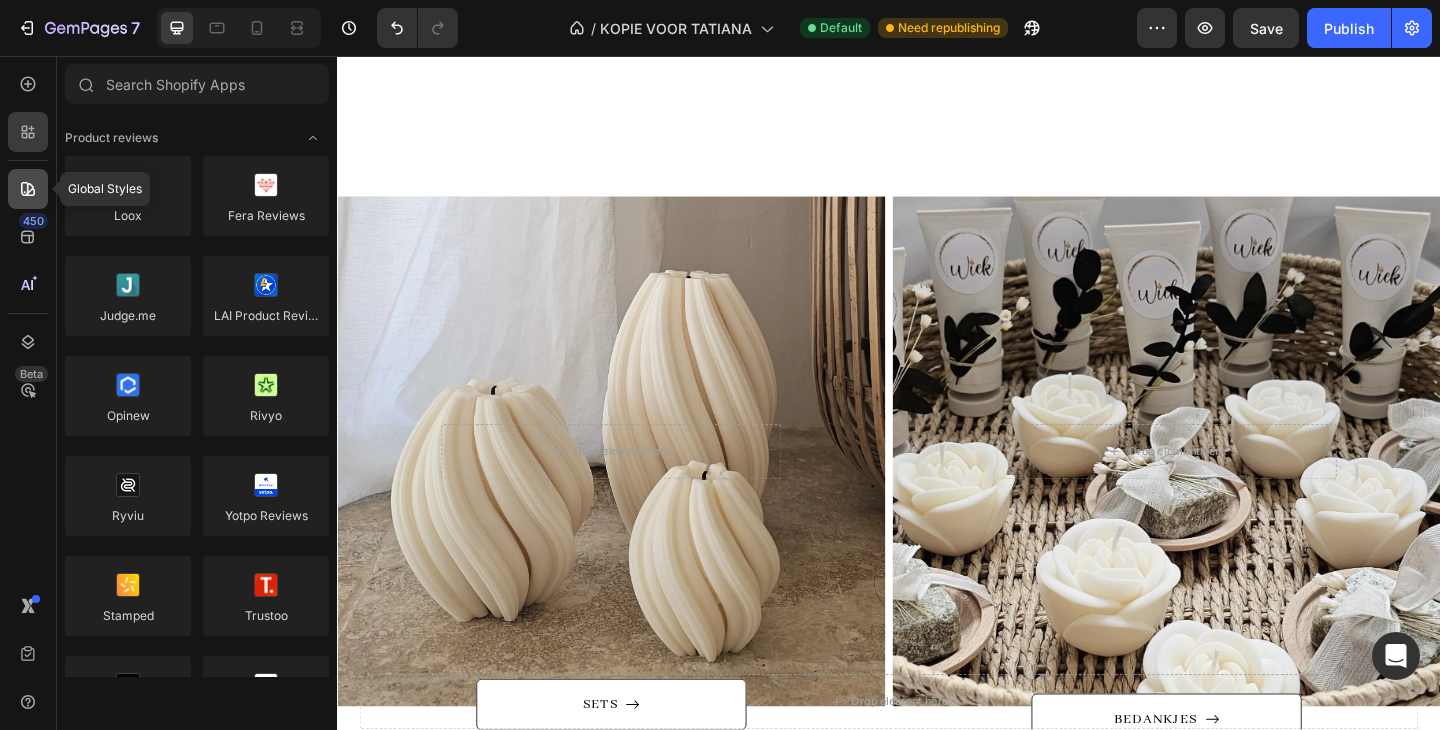 click 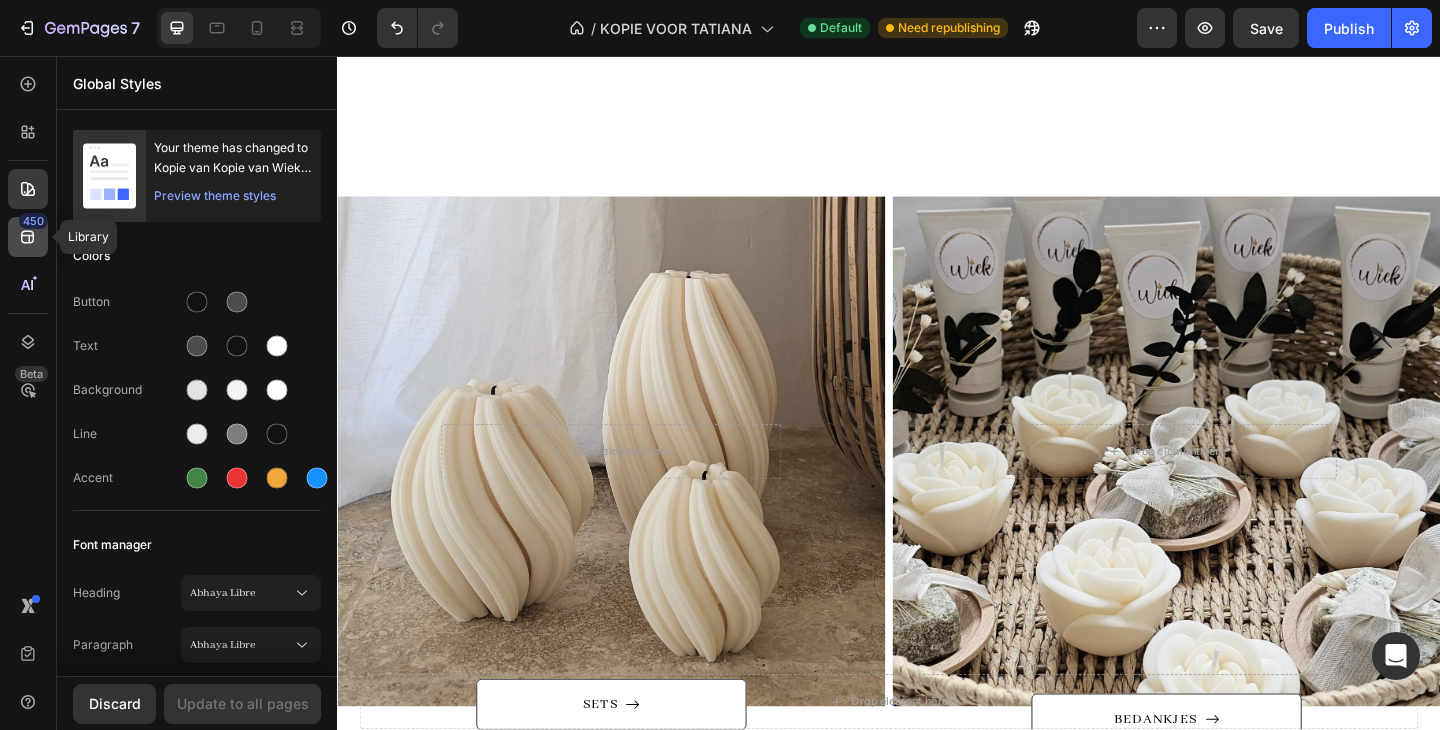 click on "450" 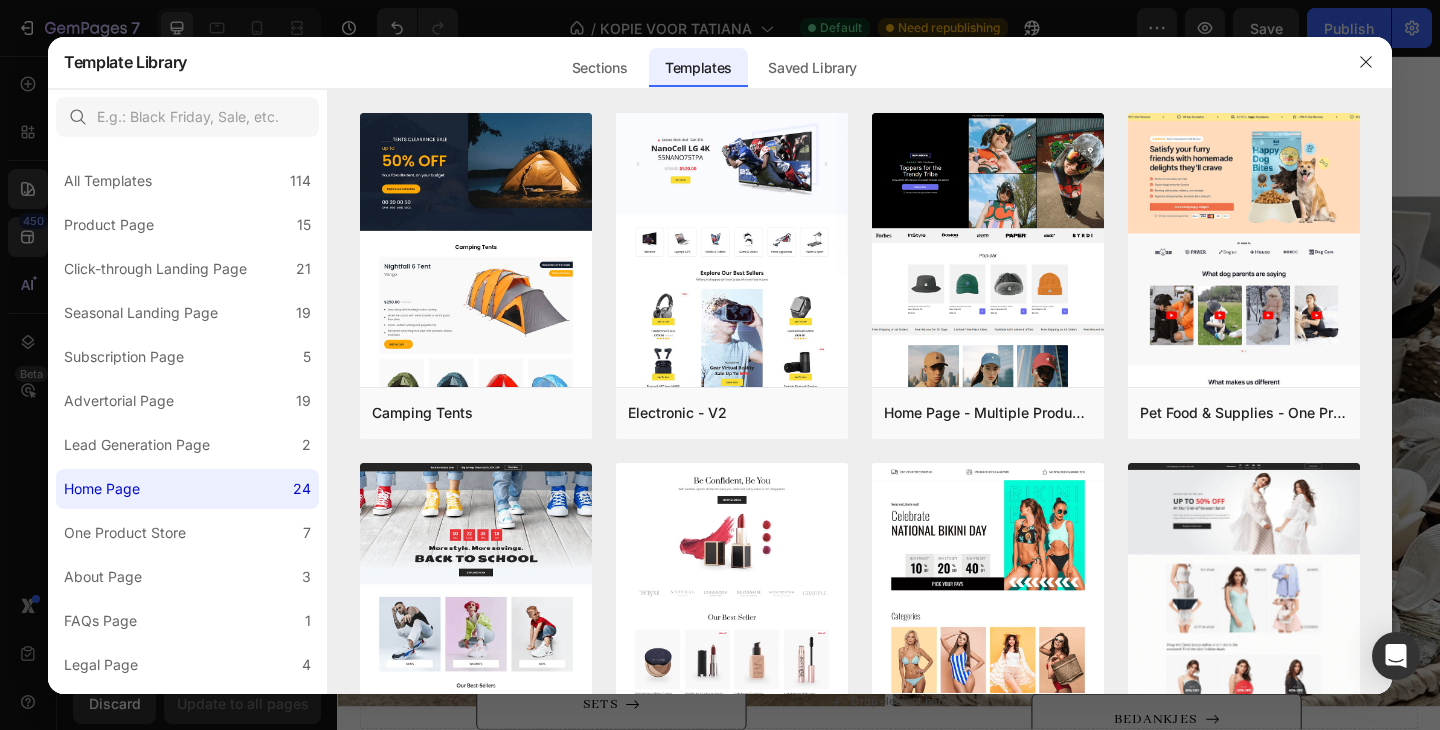 click at bounding box center [720, 365] 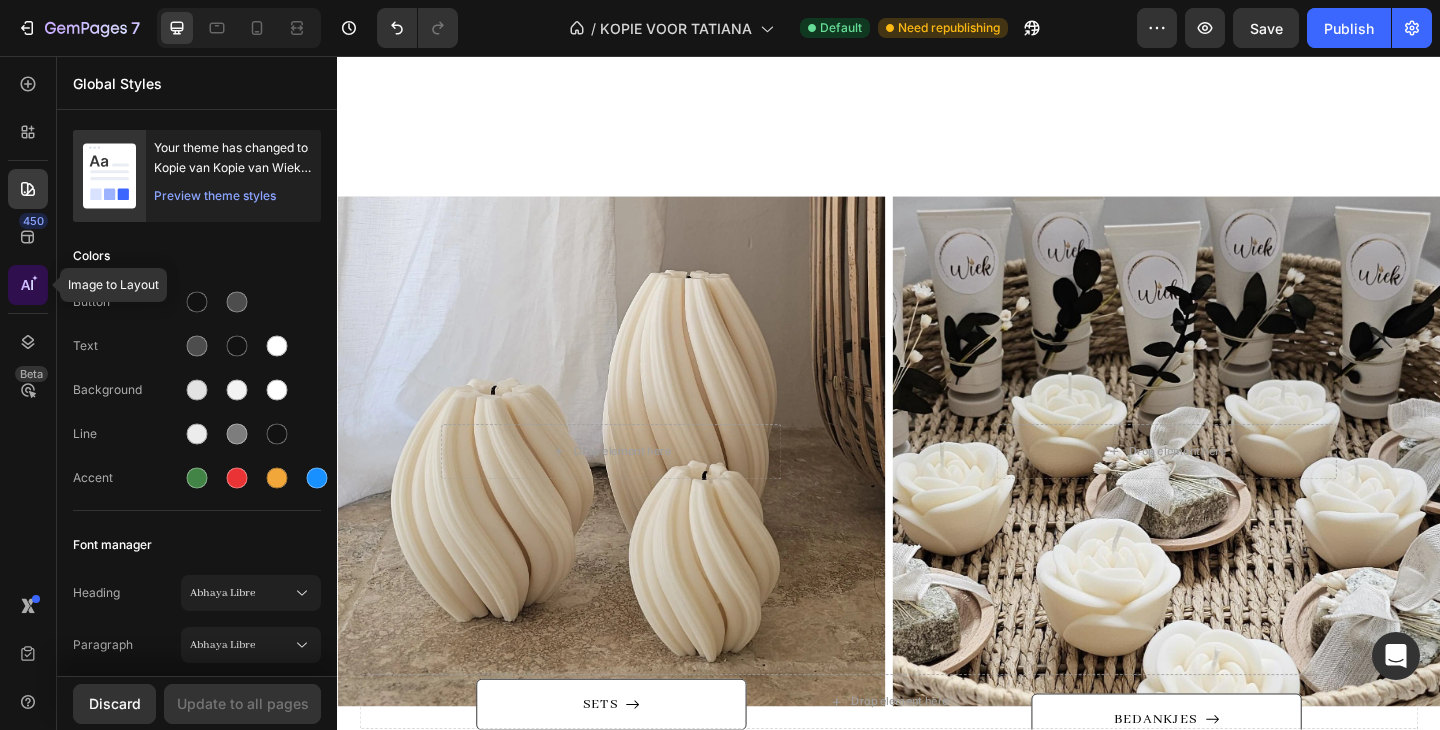 click 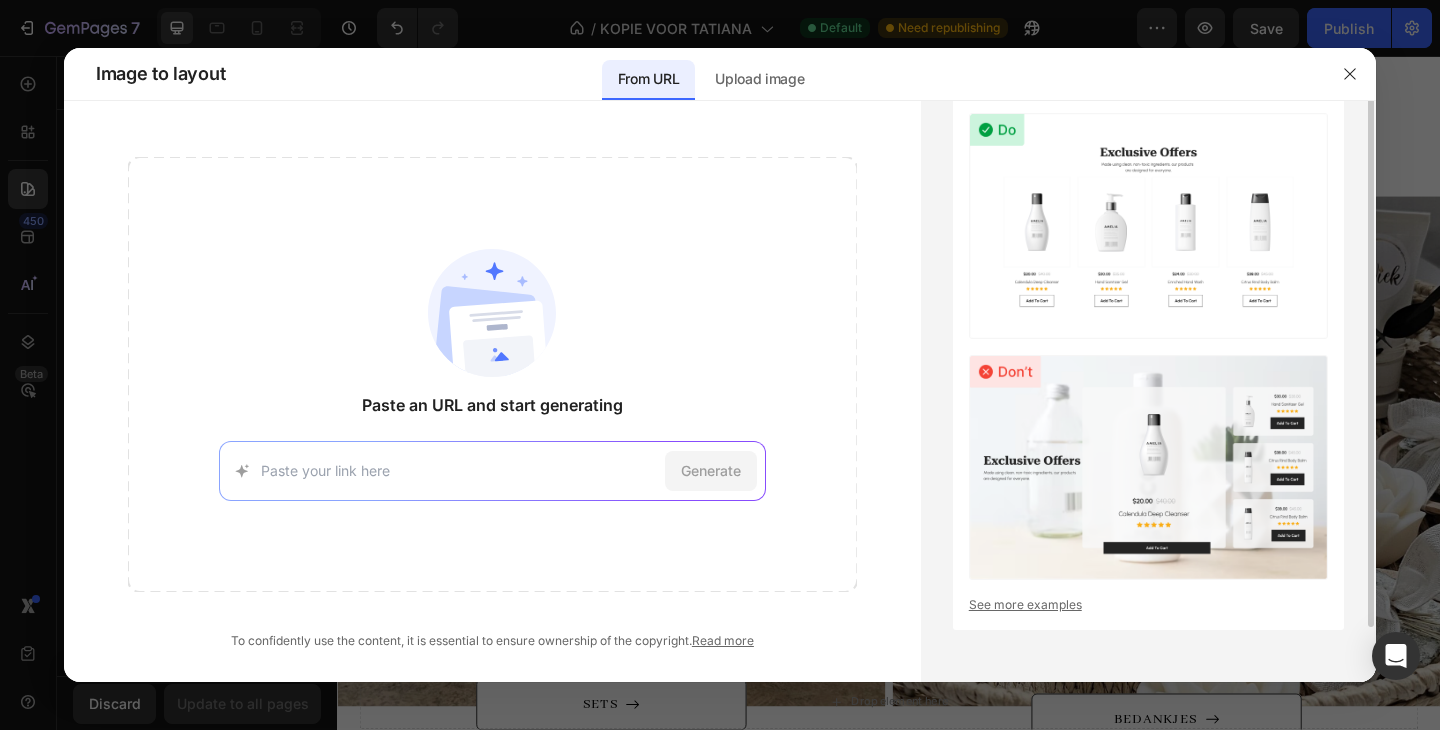 scroll, scrollTop: 0, scrollLeft: 0, axis: both 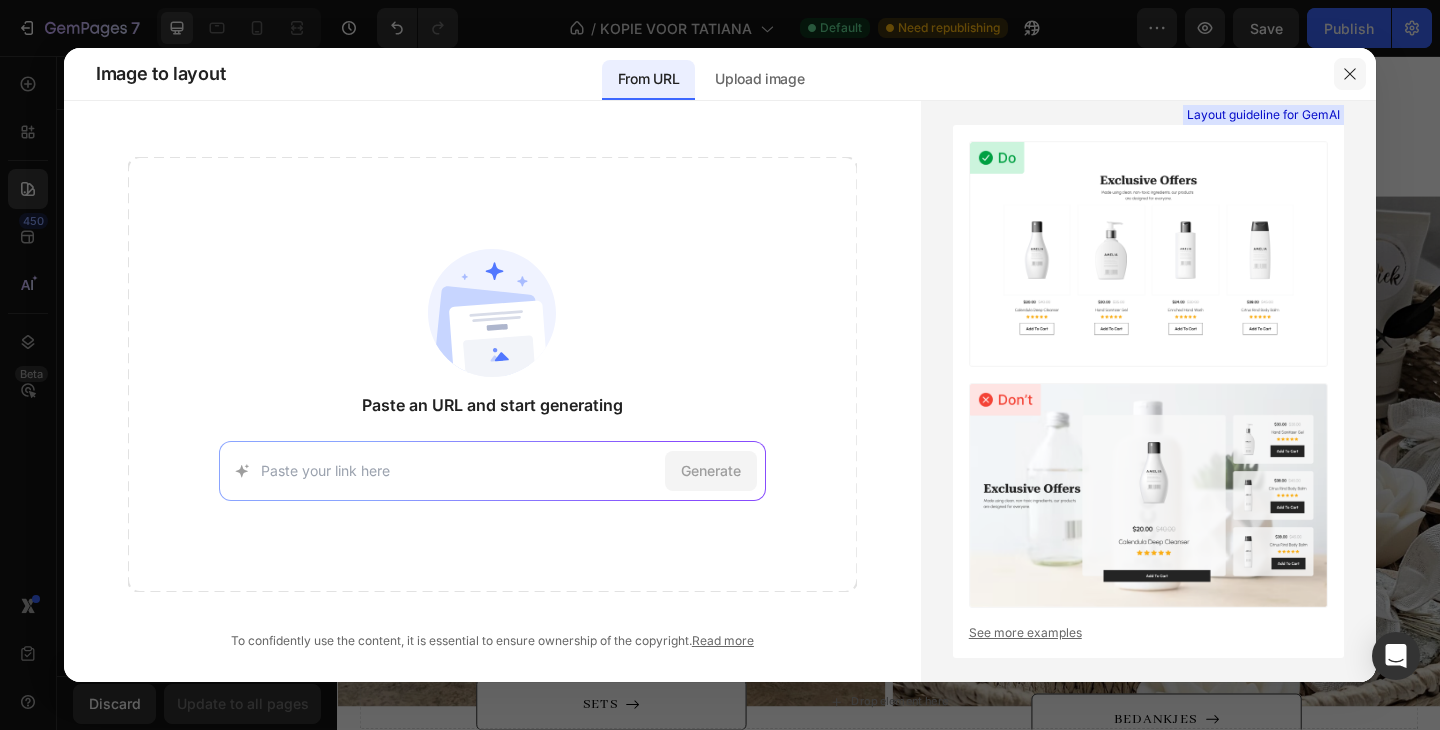 drag, startPoint x: 1347, startPoint y: 74, endPoint x: 1093, endPoint y: 45, distance: 255.65015 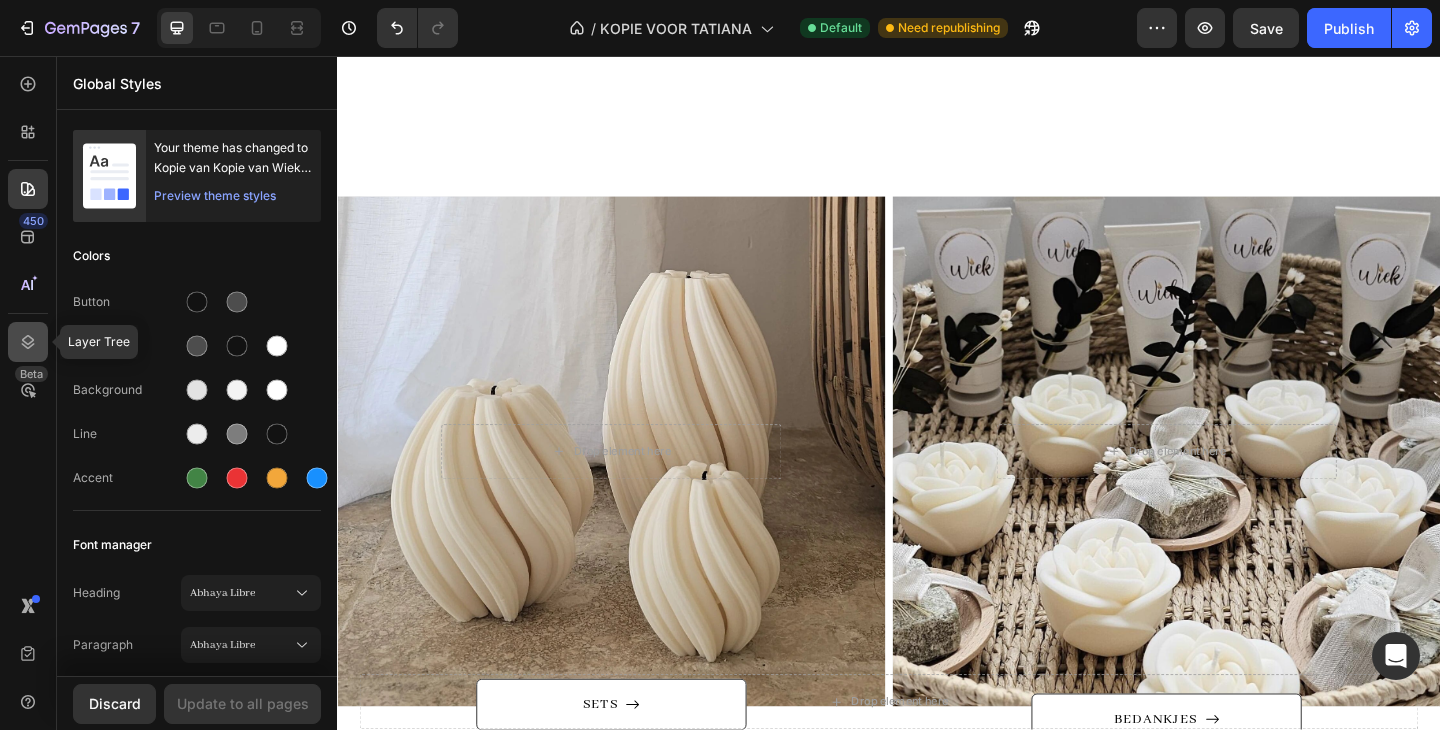 click 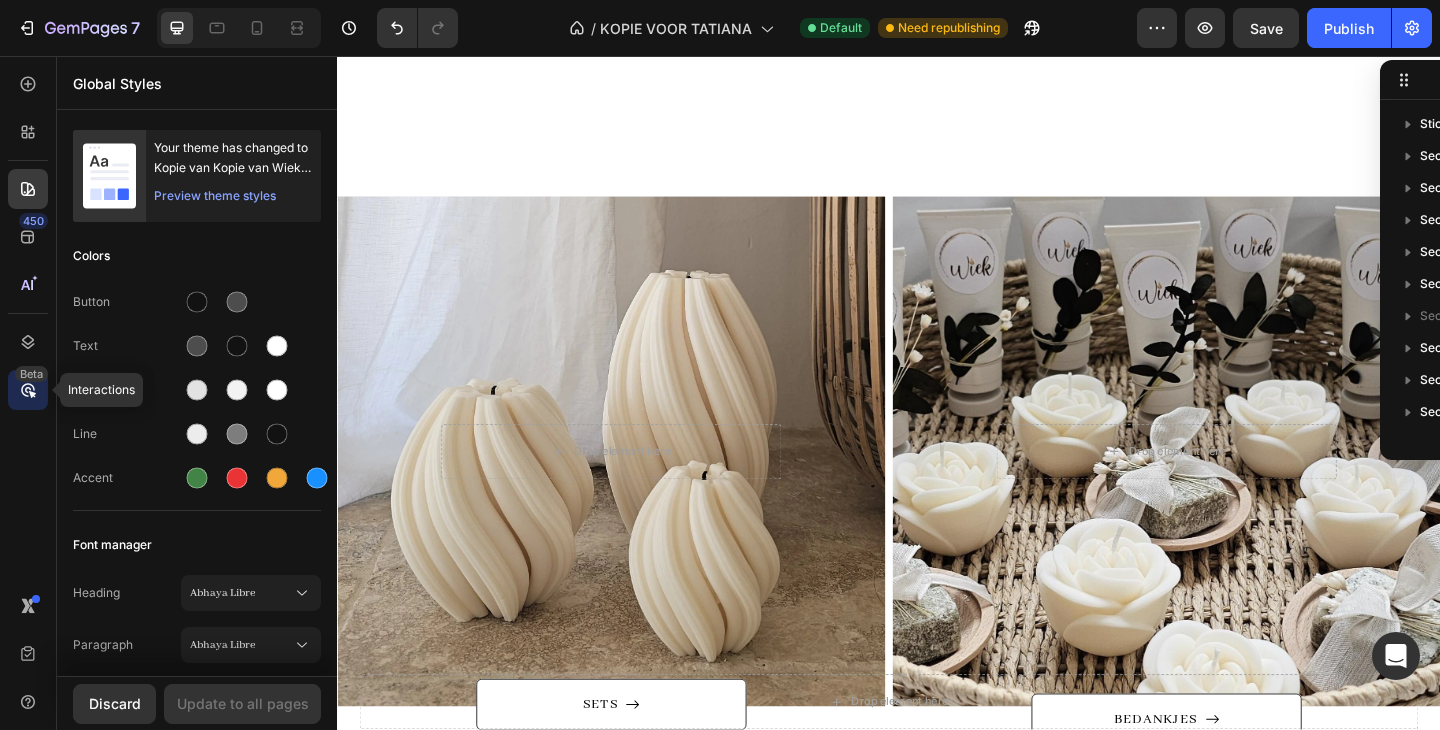 click 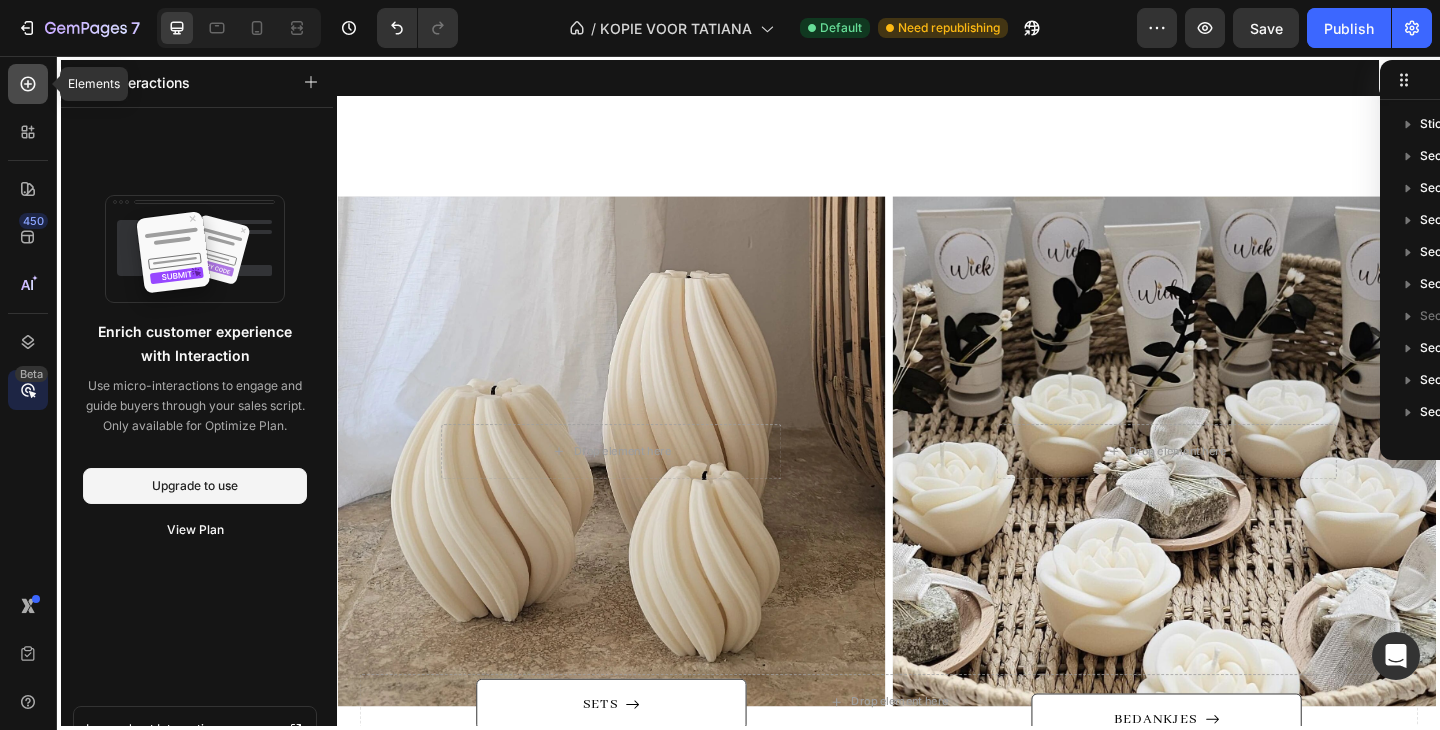 click 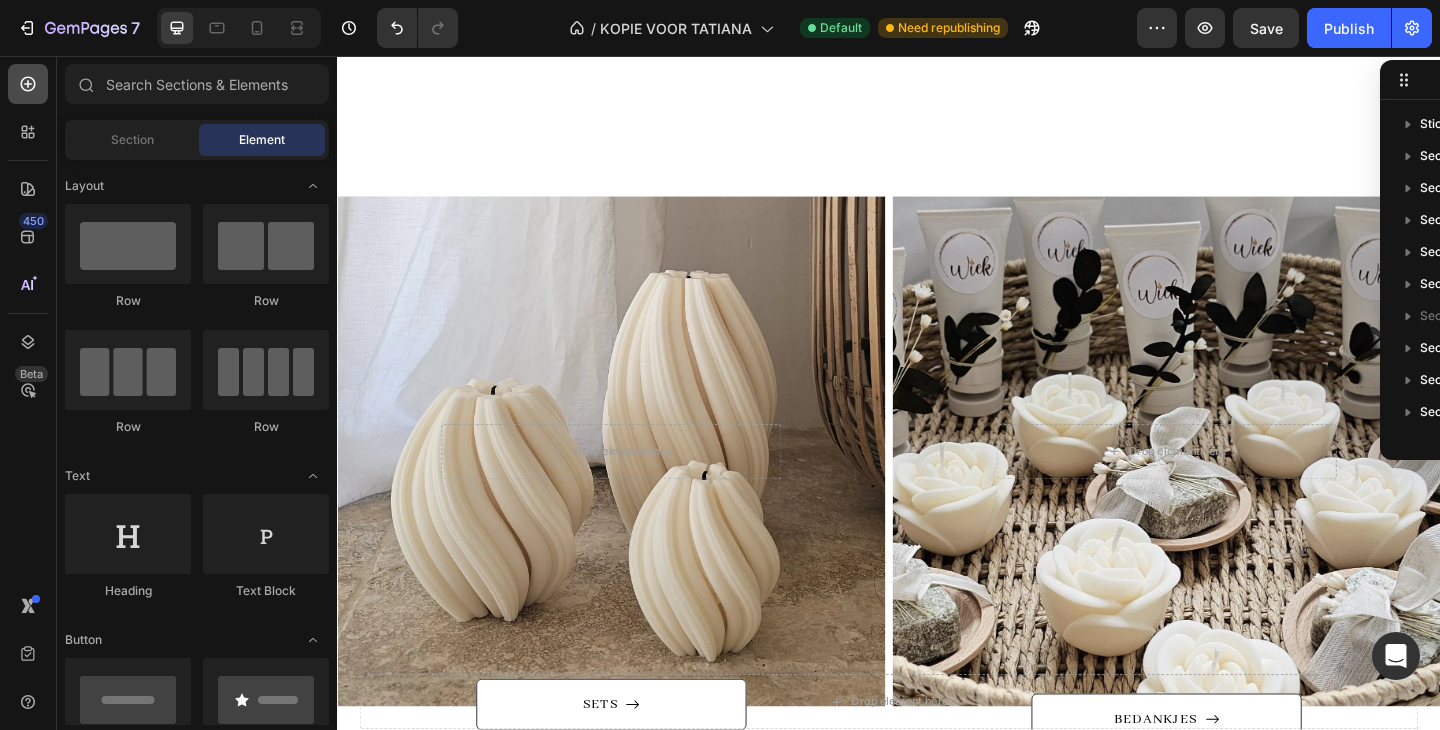 click 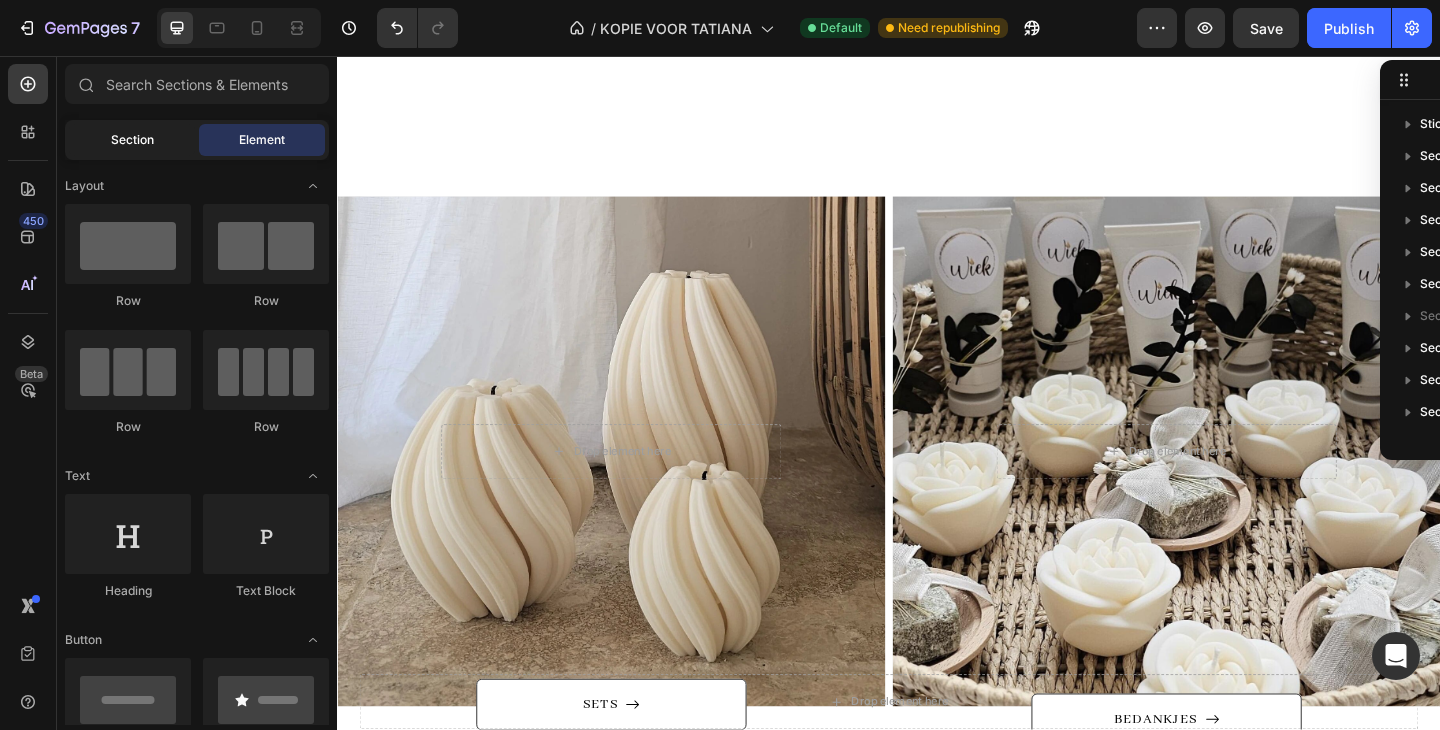 click on "Section" at bounding box center [132, 140] 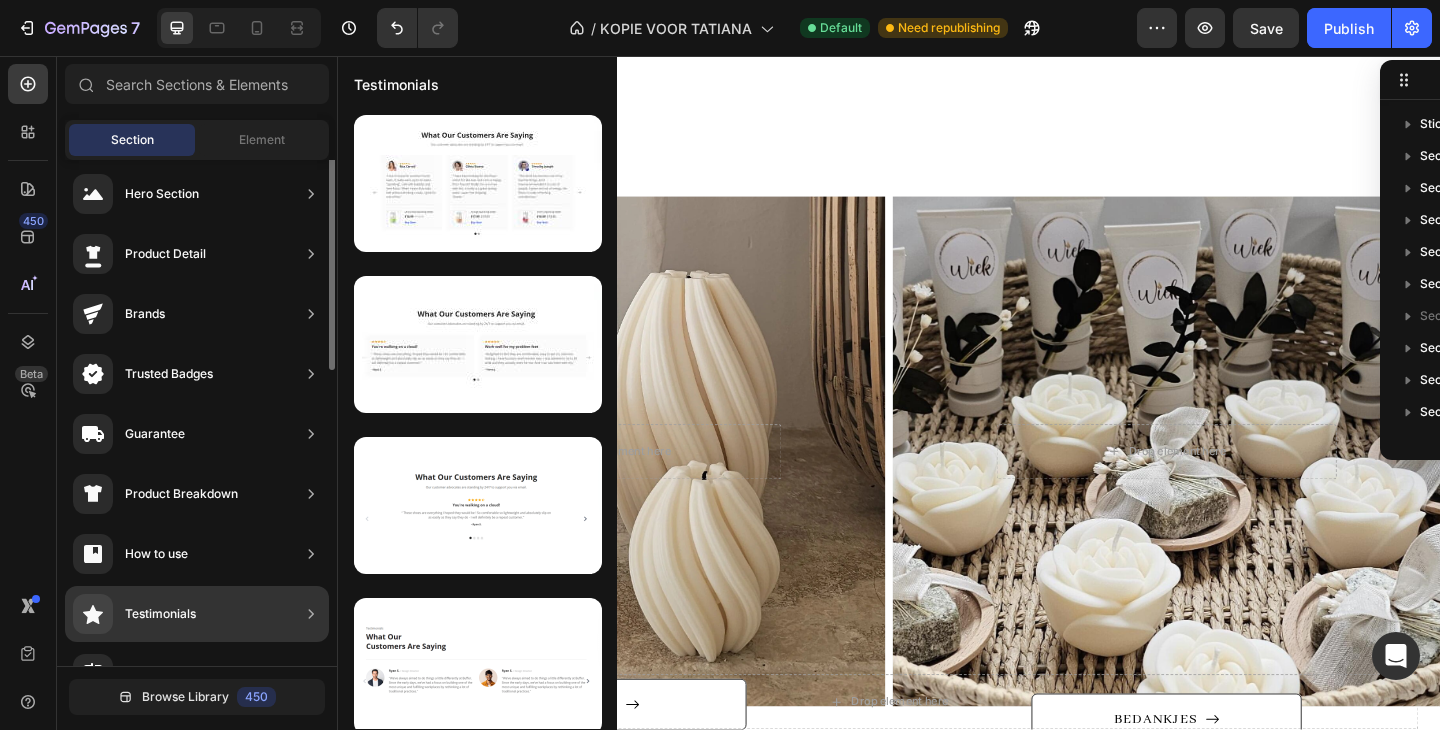 scroll, scrollTop: 0, scrollLeft: 0, axis: both 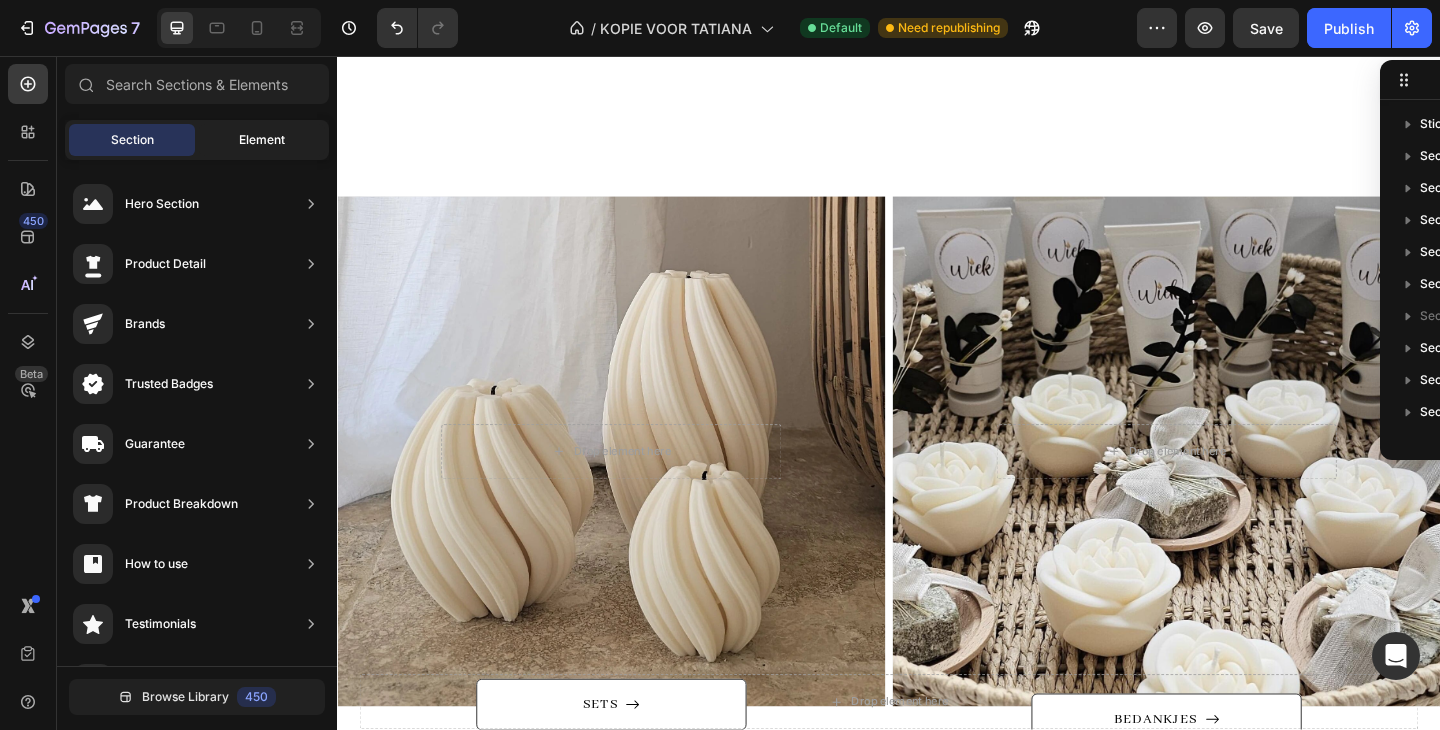 click on "Element" 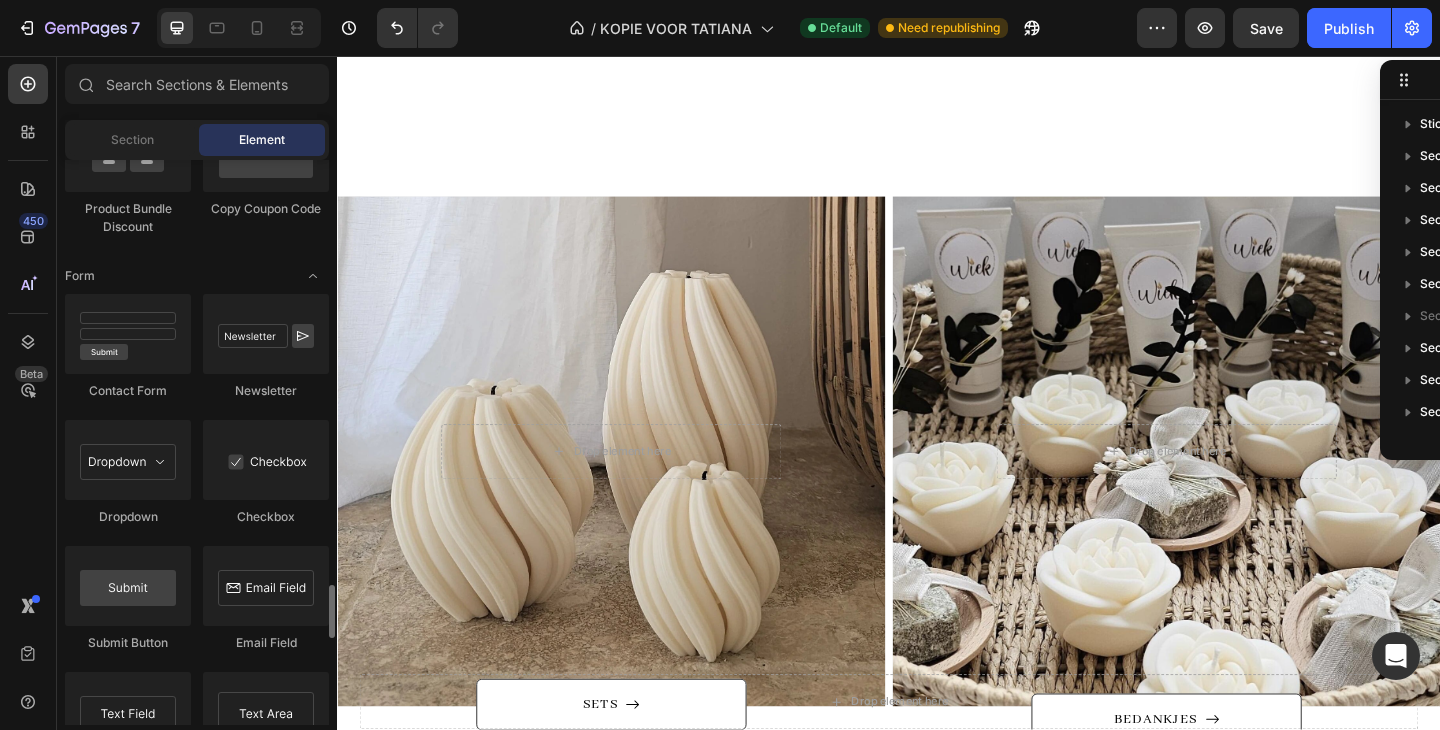 scroll, scrollTop: 4466, scrollLeft: 0, axis: vertical 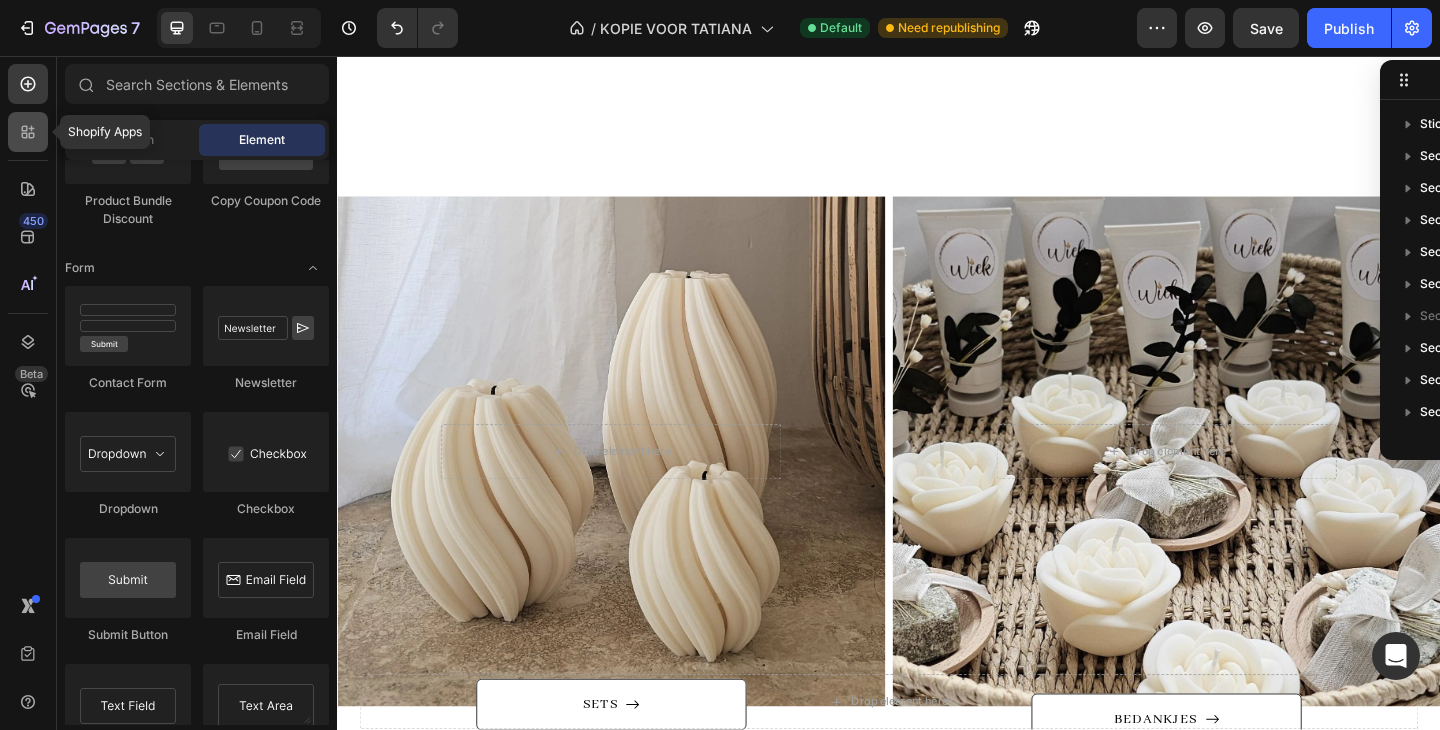 click 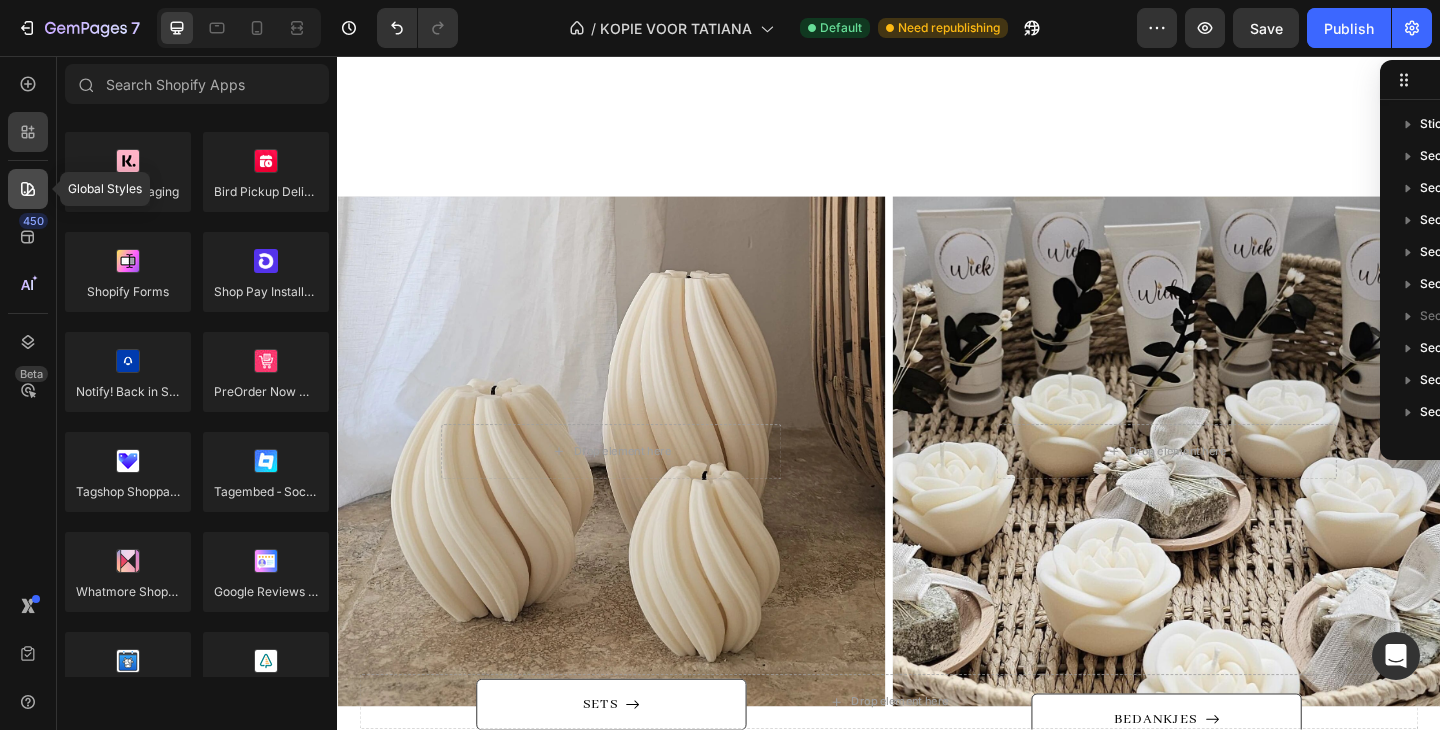 click 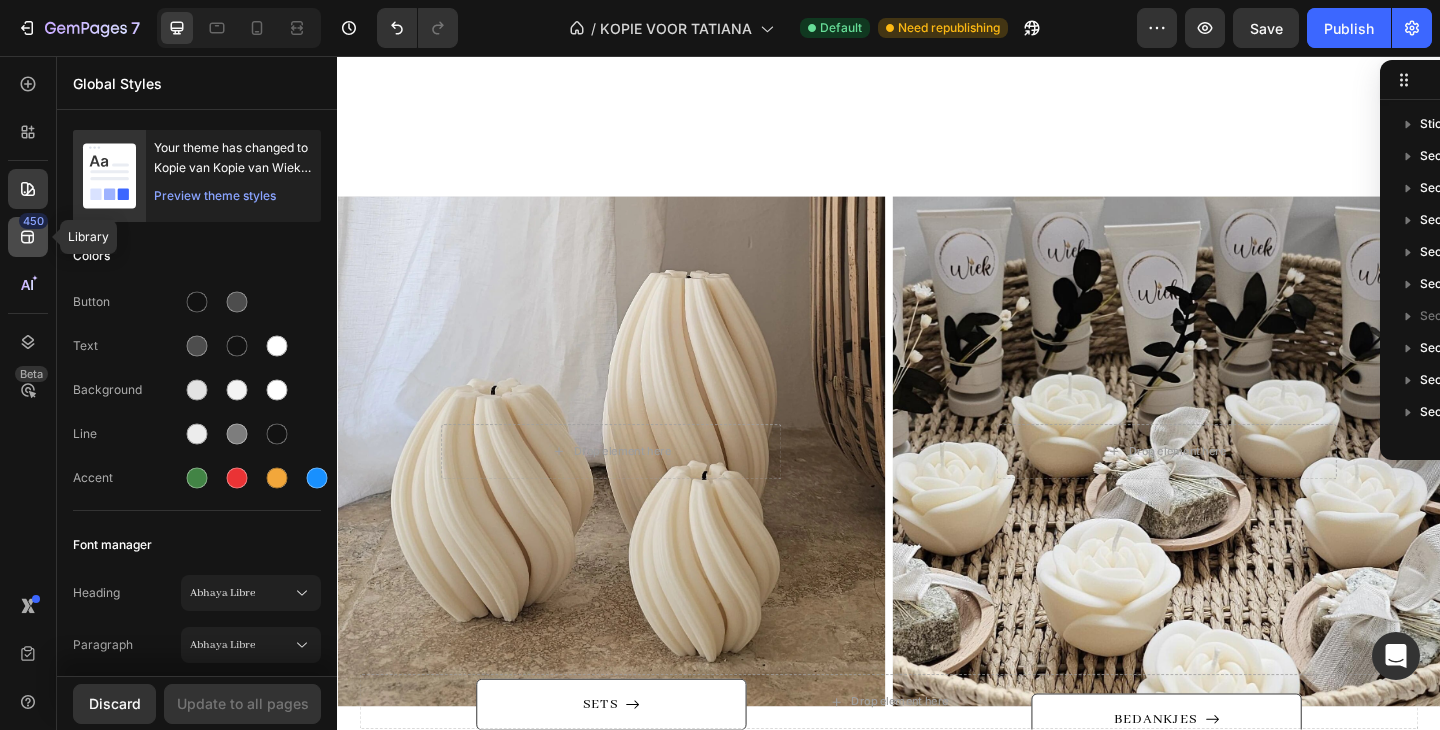 click 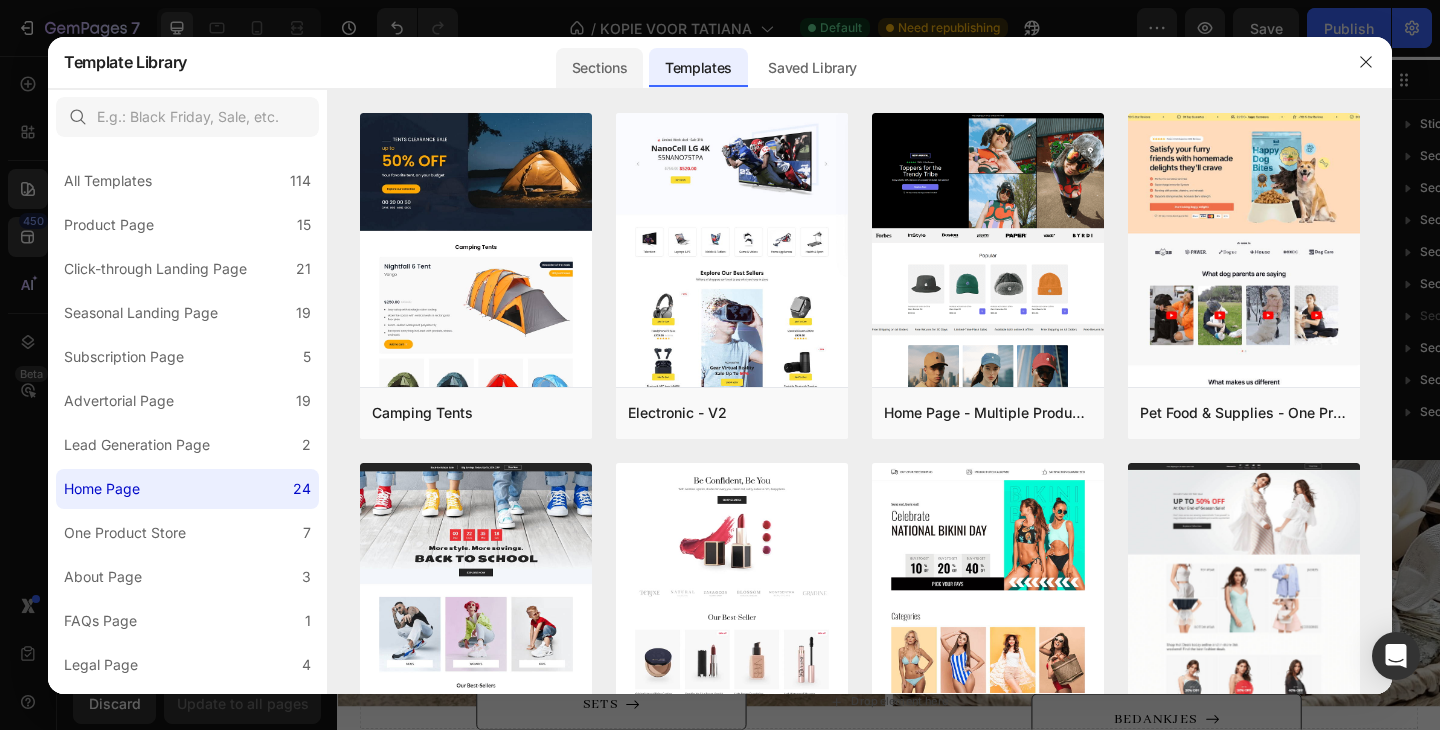 click on "Sections" 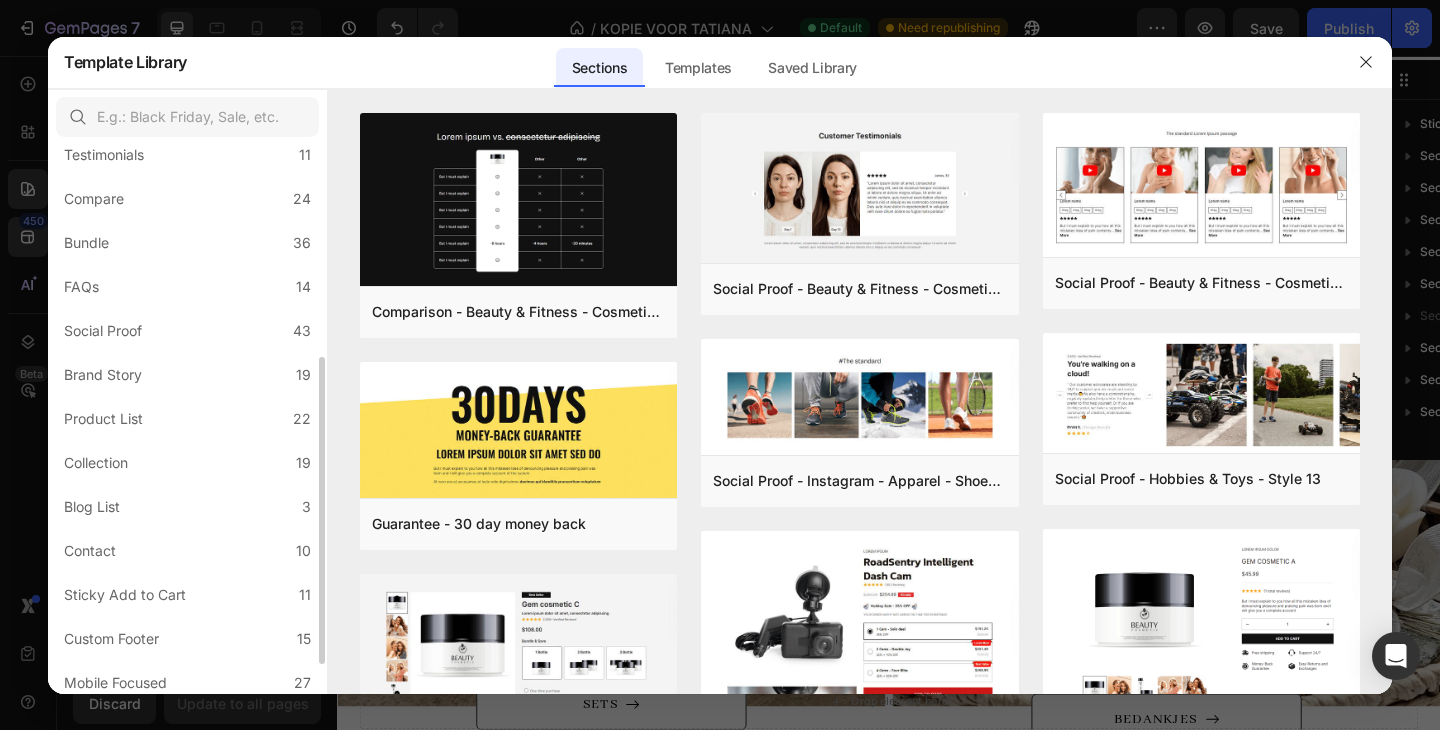 scroll, scrollTop: 431, scrollLeft: 0, axis: vertical 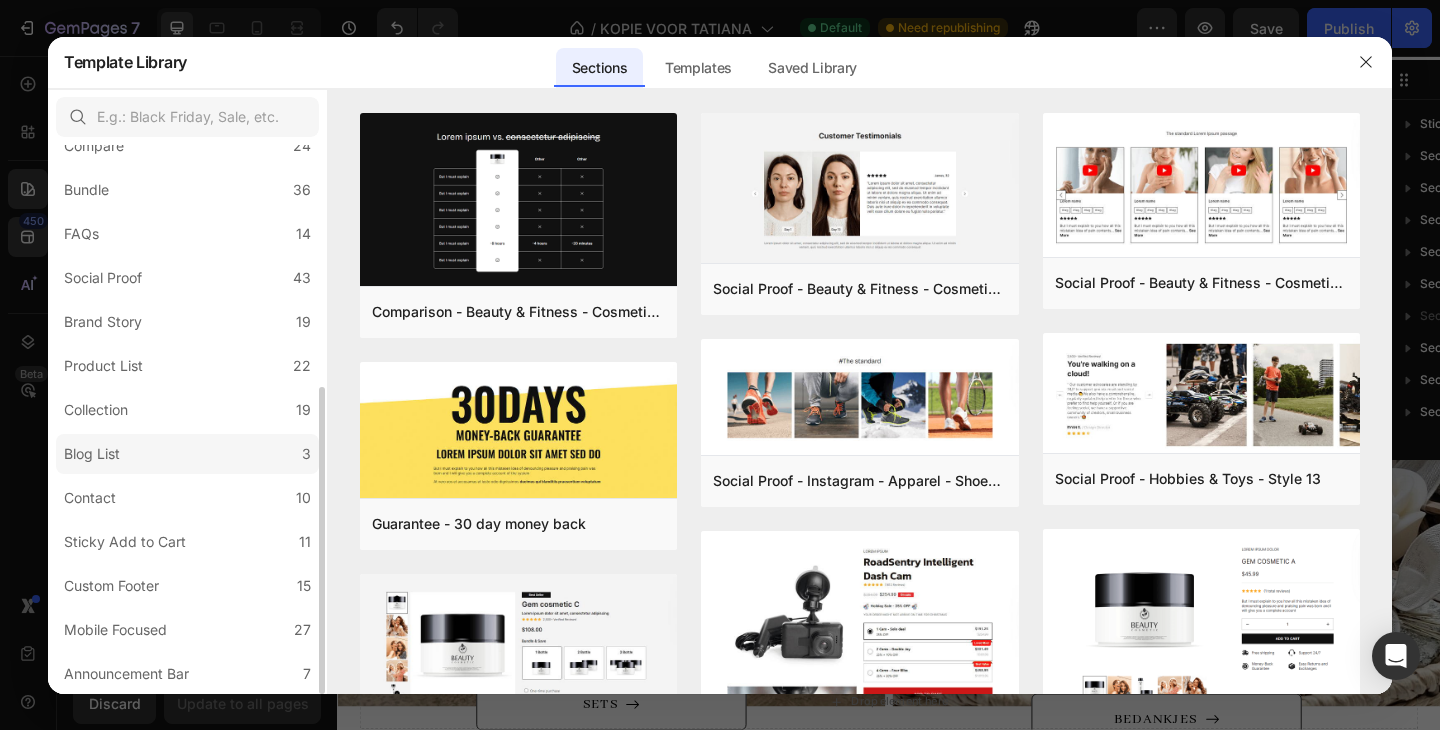 click on "Blog List 3" 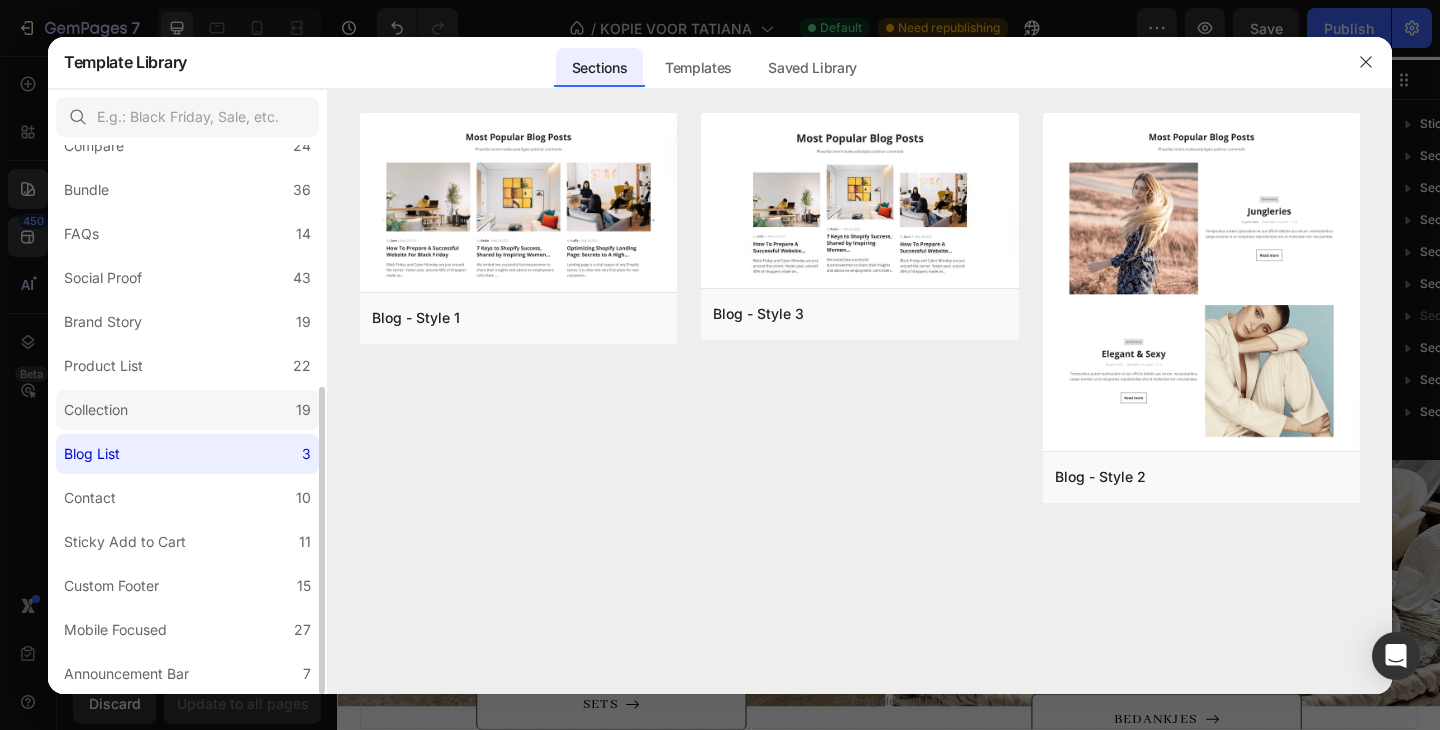 click on "Collection 19" 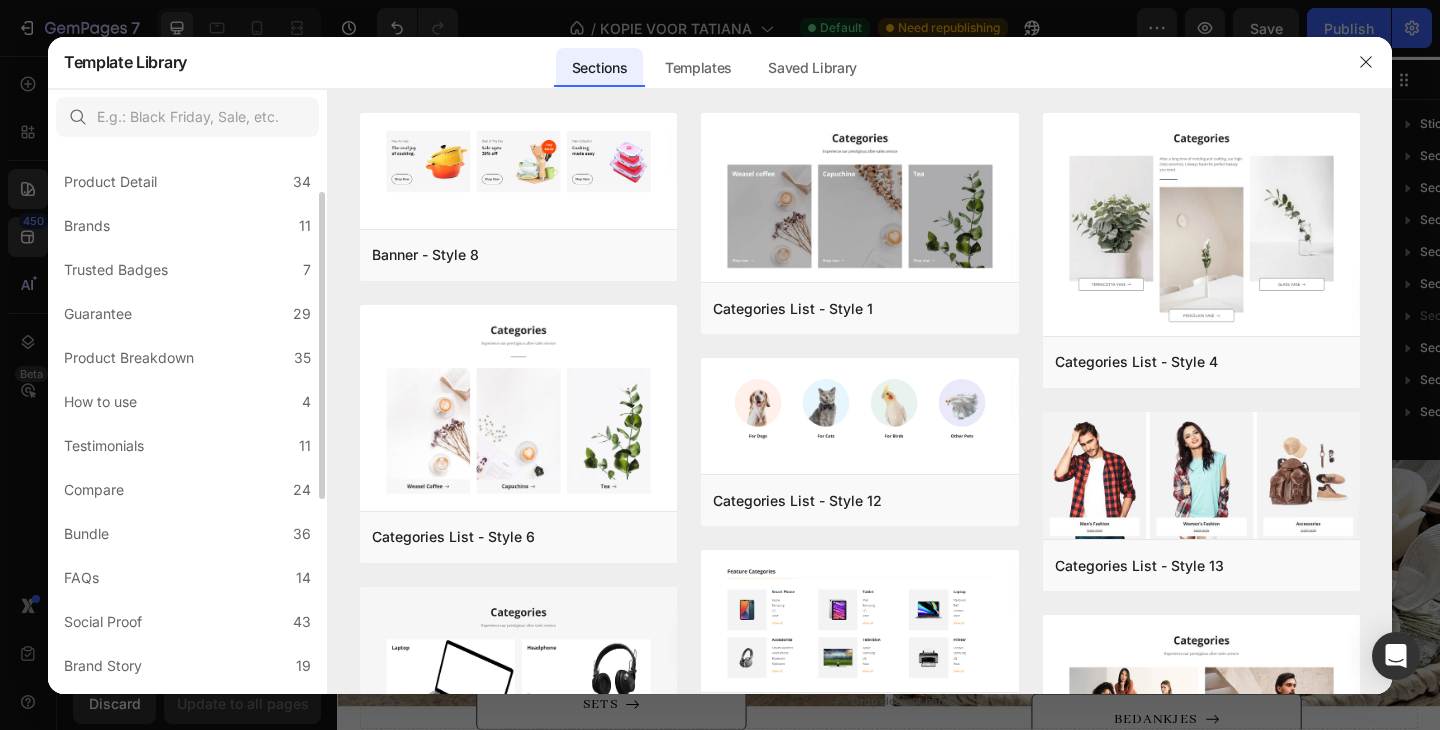 scroll, scrollTop: 85, scrollLeft: 0, axis: vertical 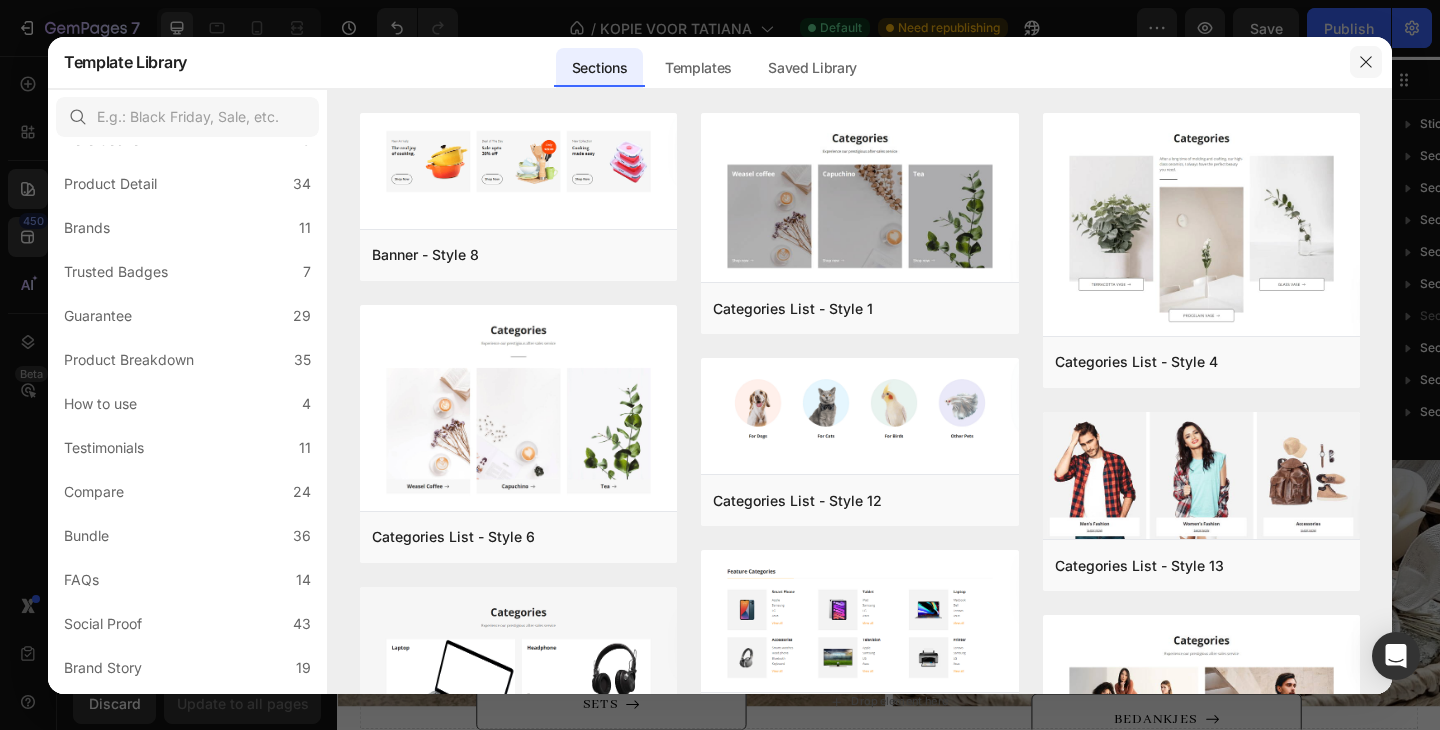 click 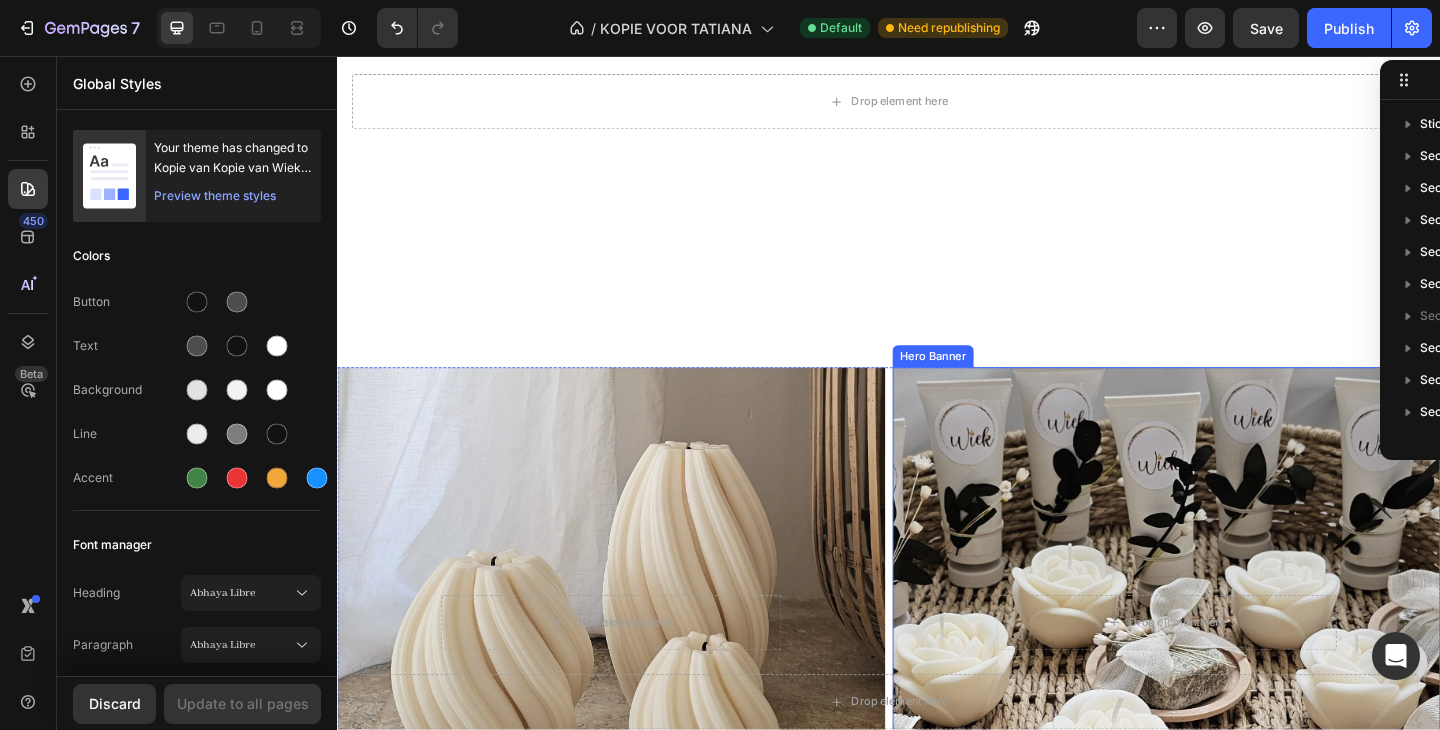 scroll, scrollTop: 0, scrollLeft: 0, axis: both 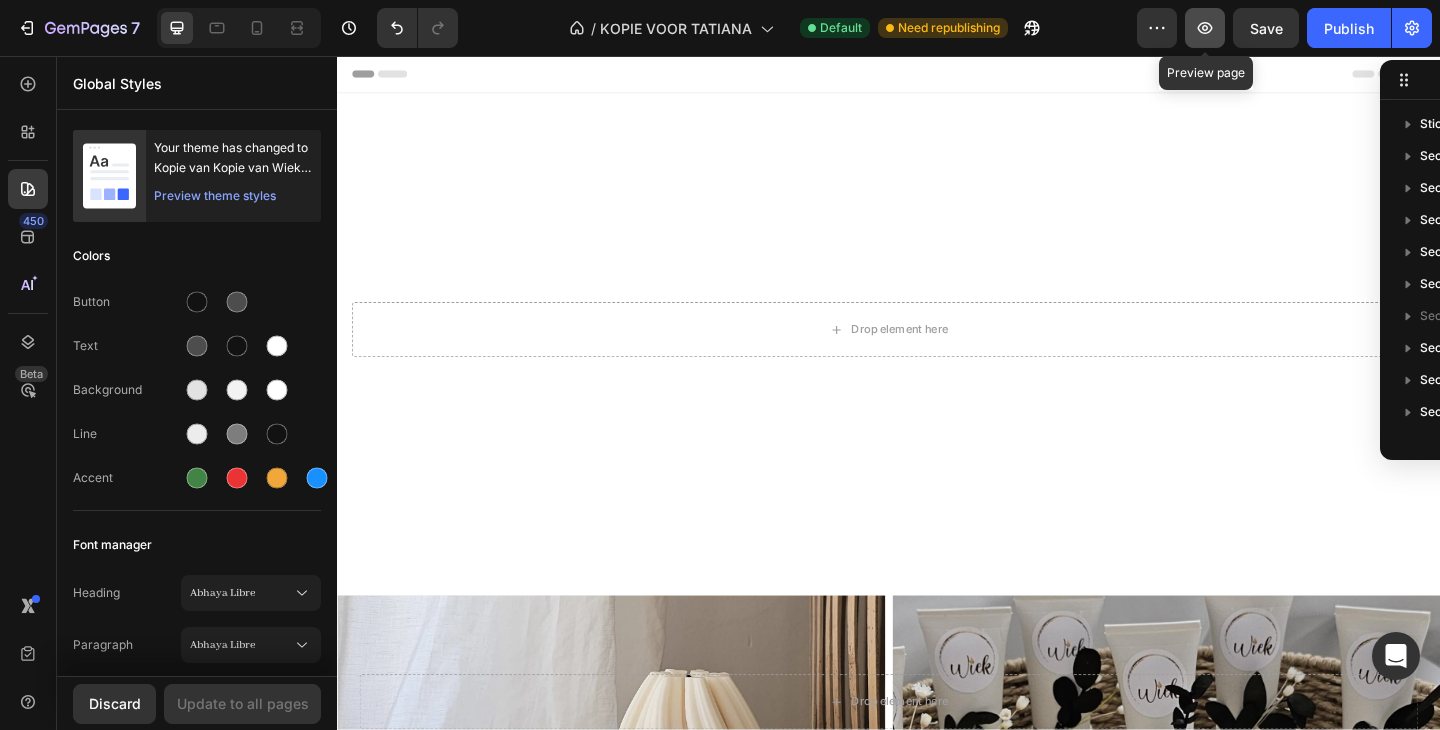click 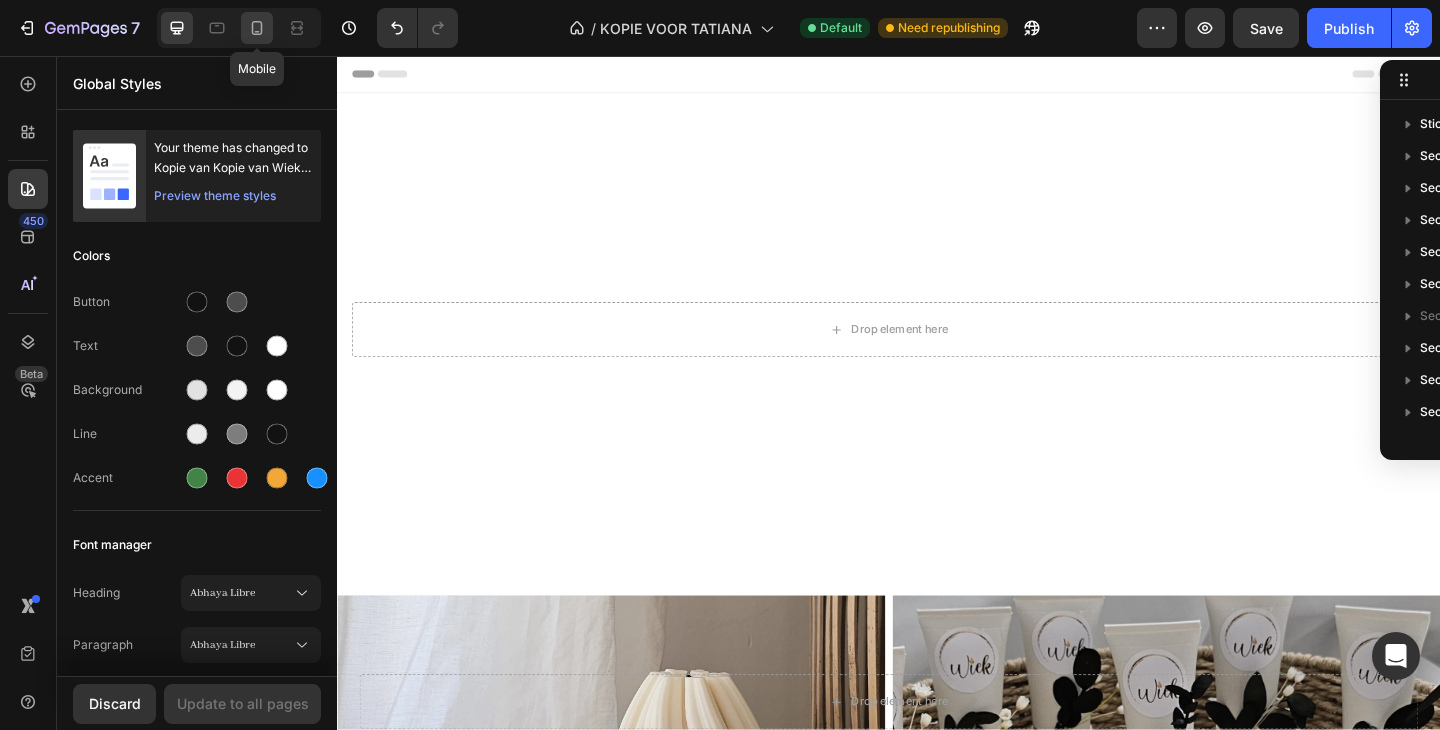 click 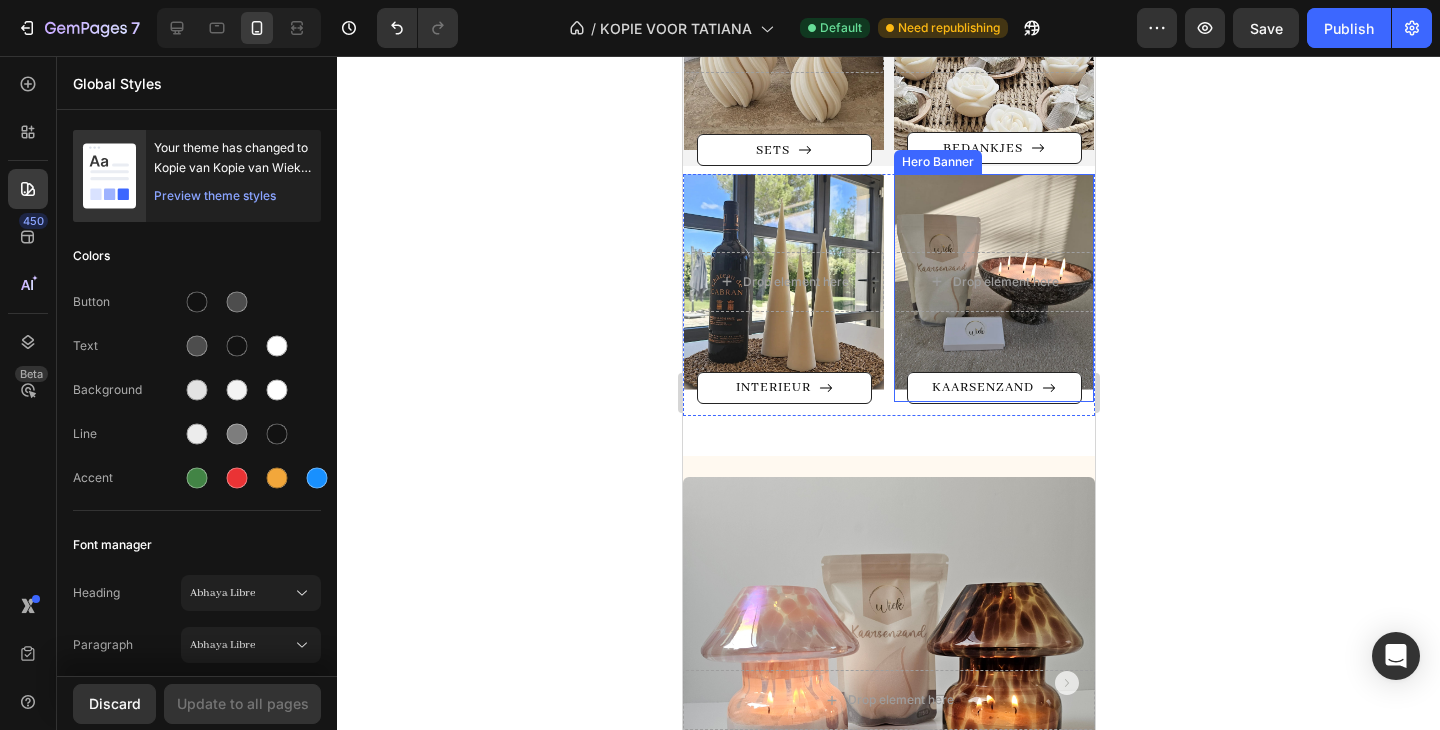 scroll, scrollTop: 0, scrollLeft: 0, axis: both 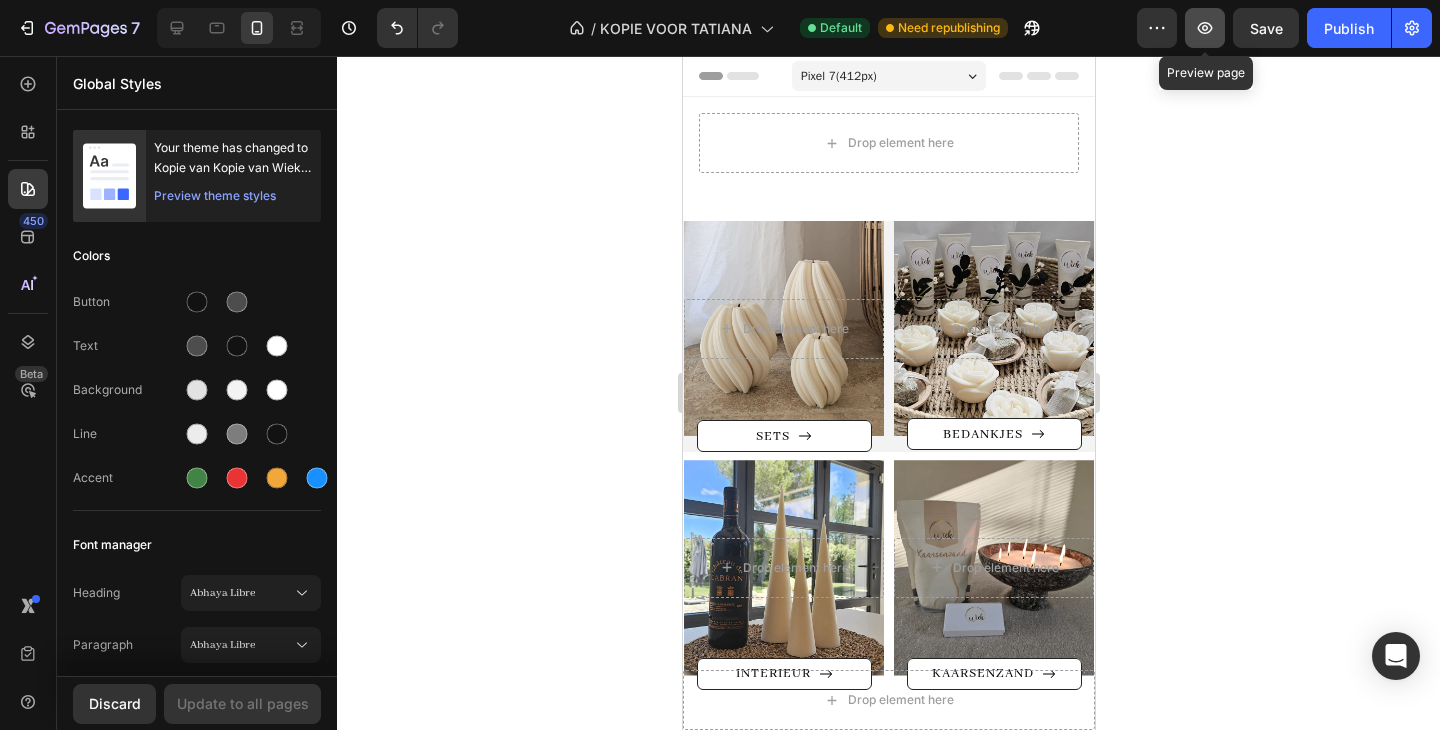 click 